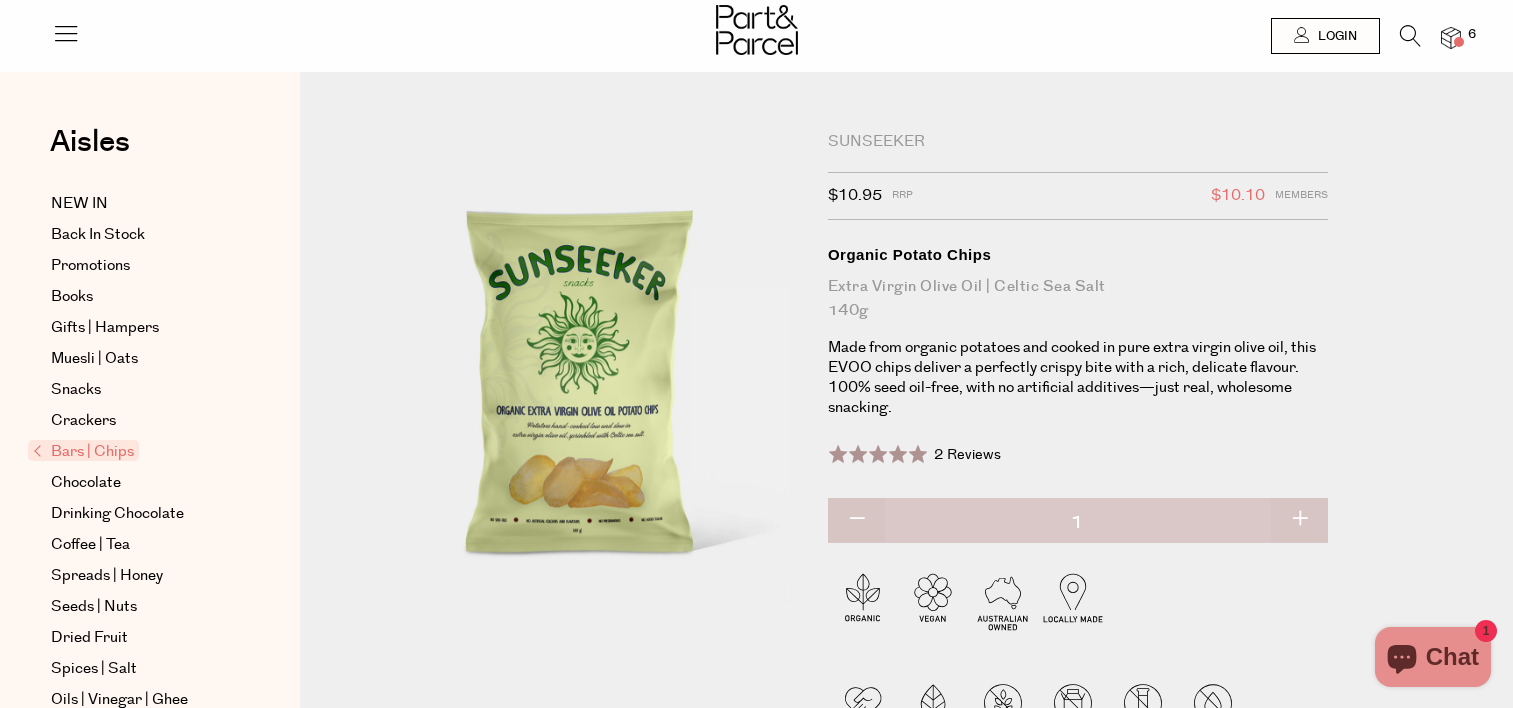 scroll, scrollTop: 0, scrollLeft: 0, axis: both 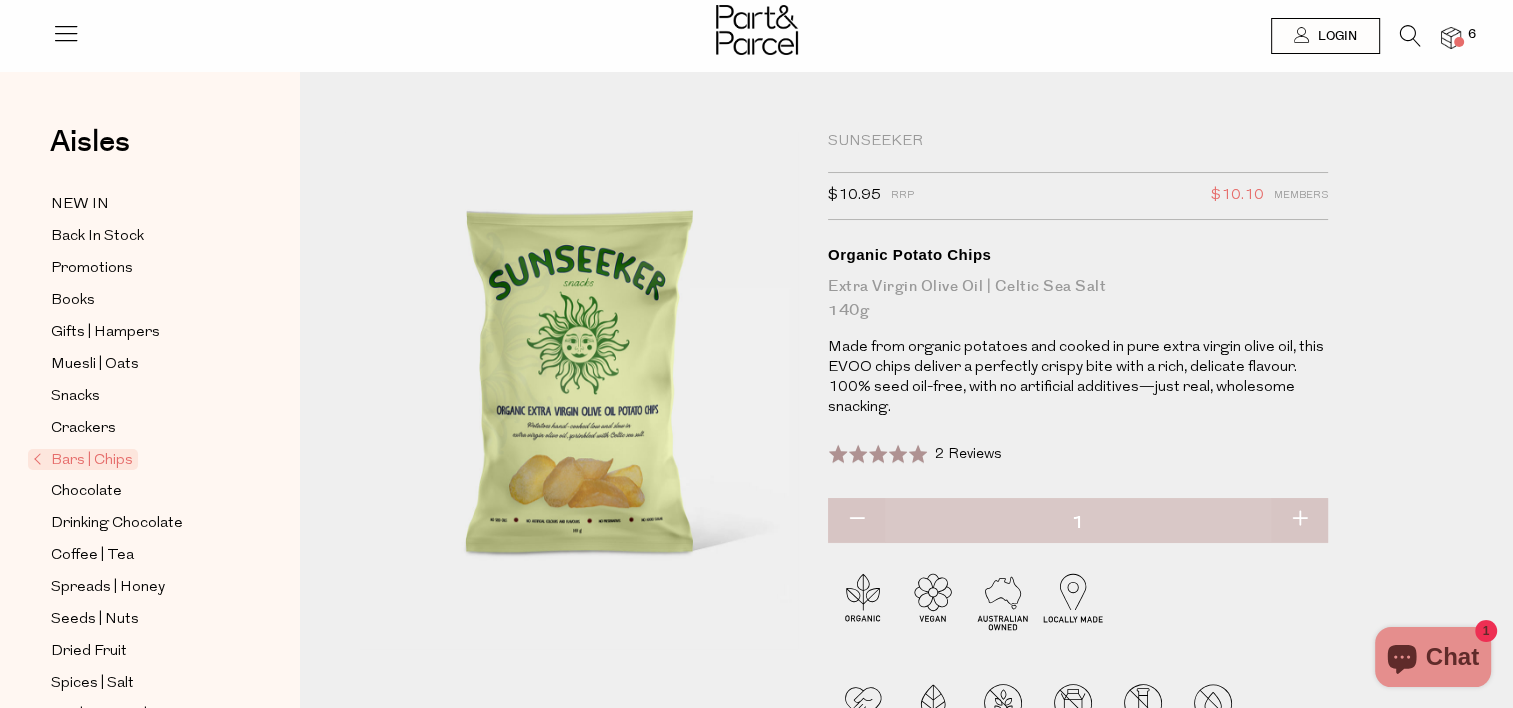 click at bounding box center (1451, 38) 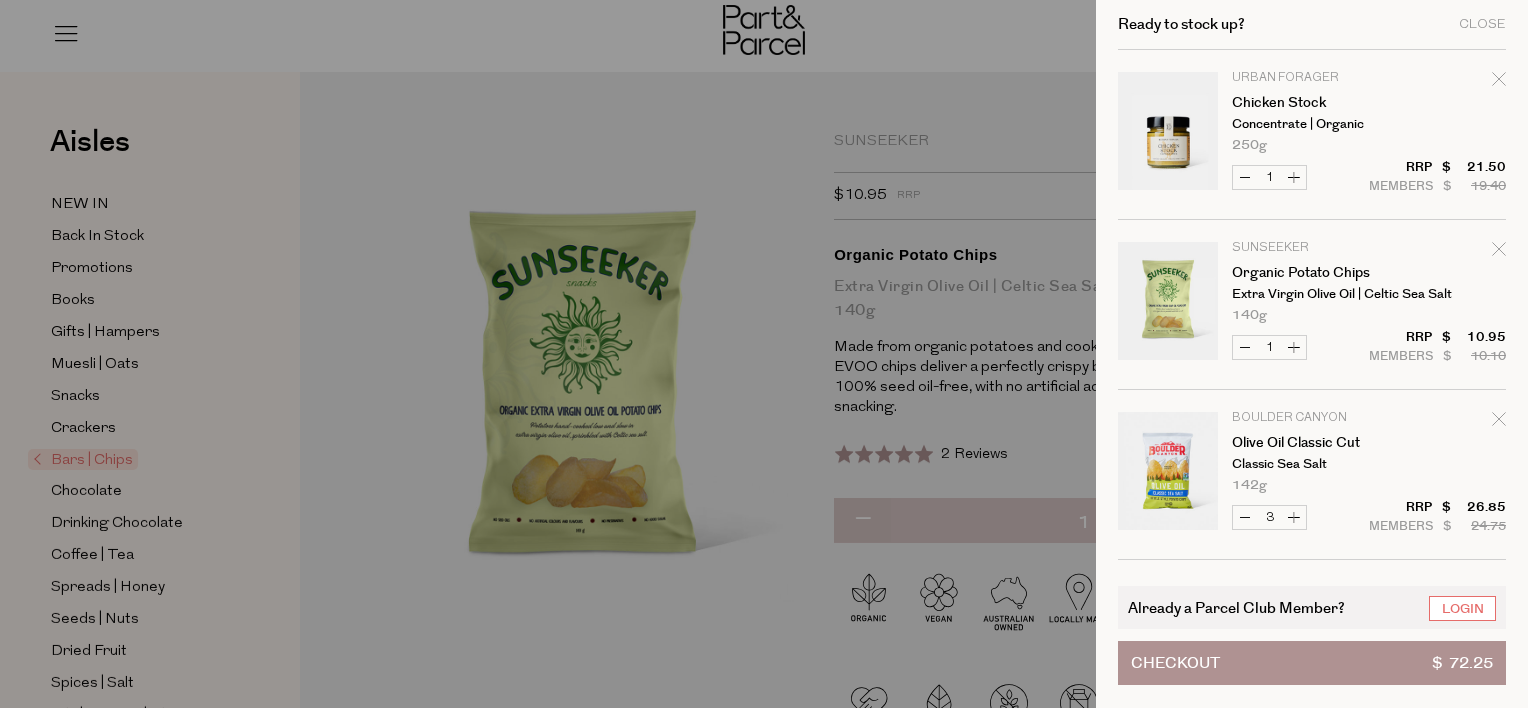 click 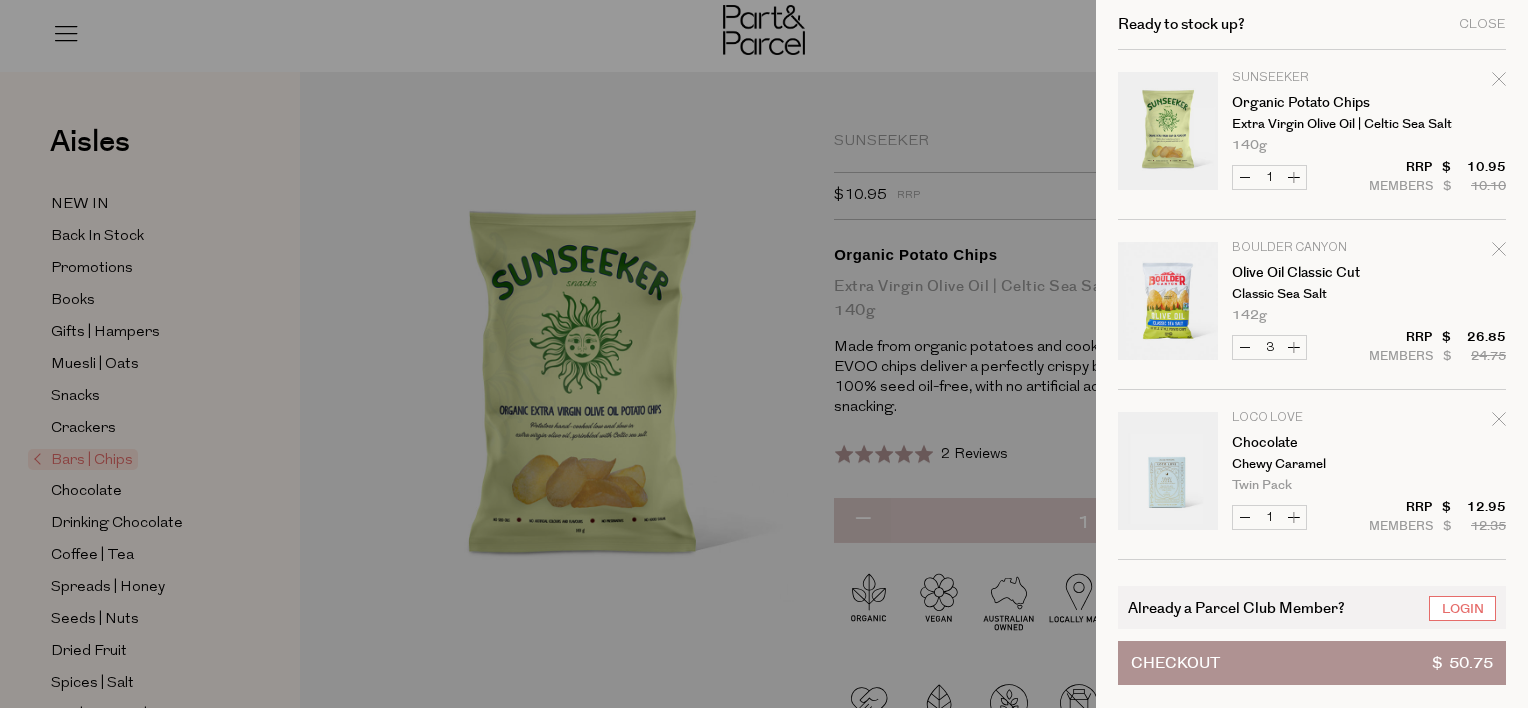 click at bounding box center (764, 354) 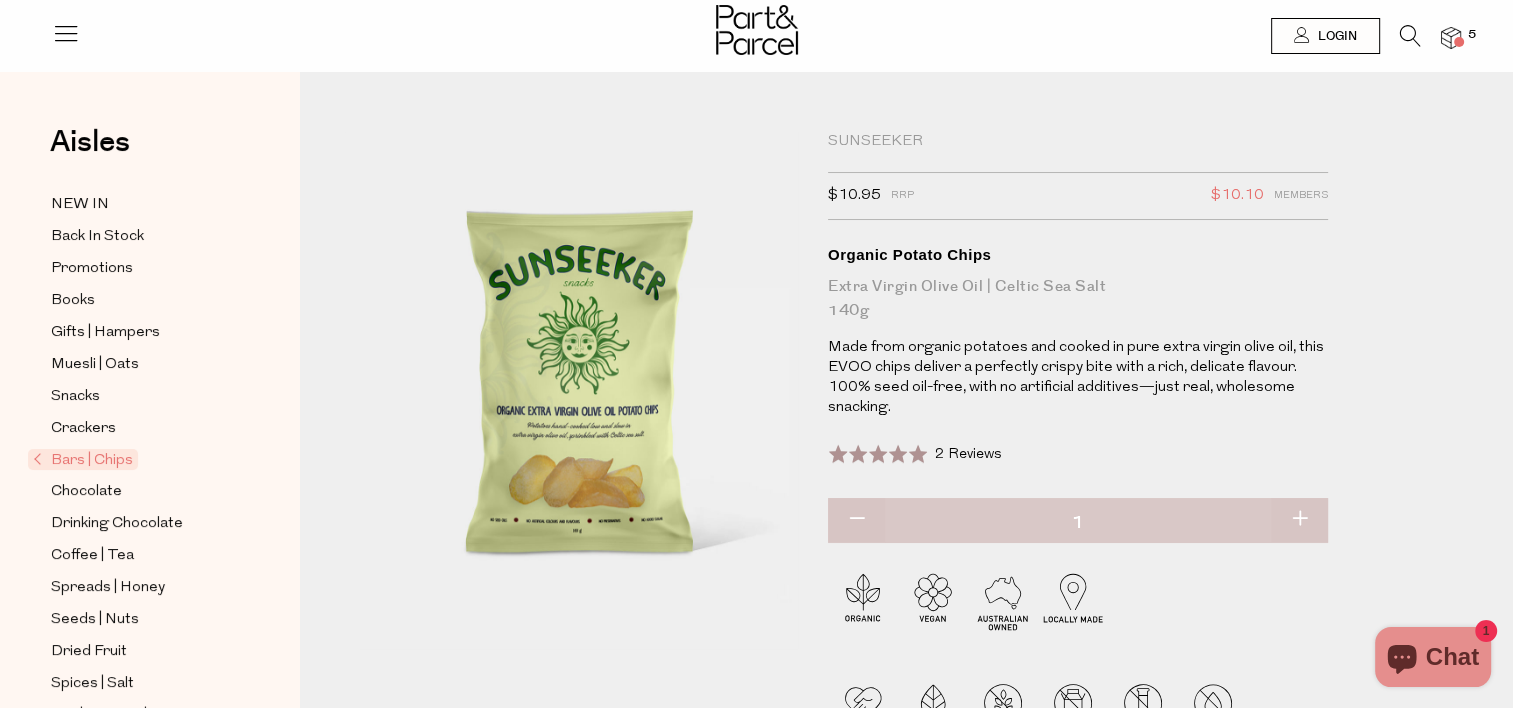 click at bounding box center [1410, 36] 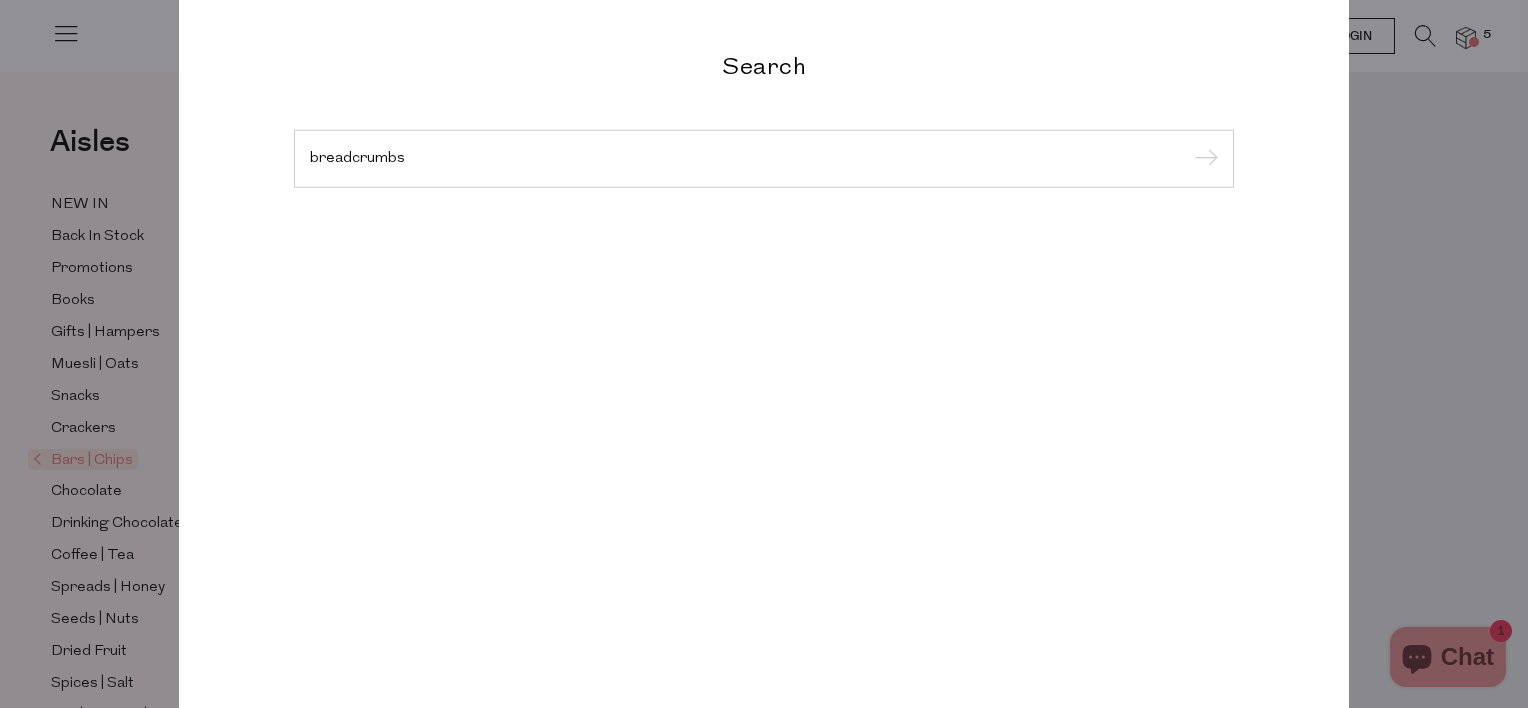 type on "breadcrumbs" 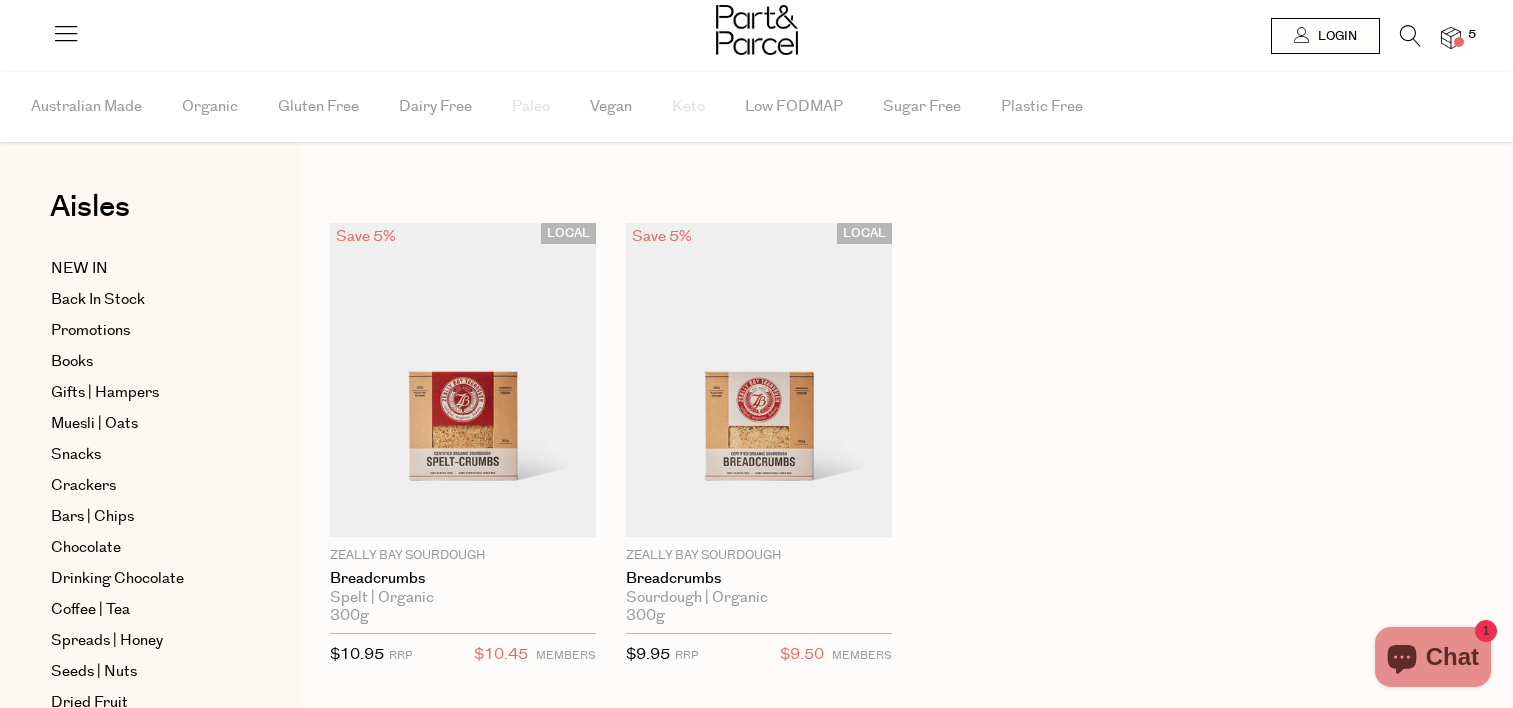scroll, scrollTop: 0, scrollLeft: 0, axis: both 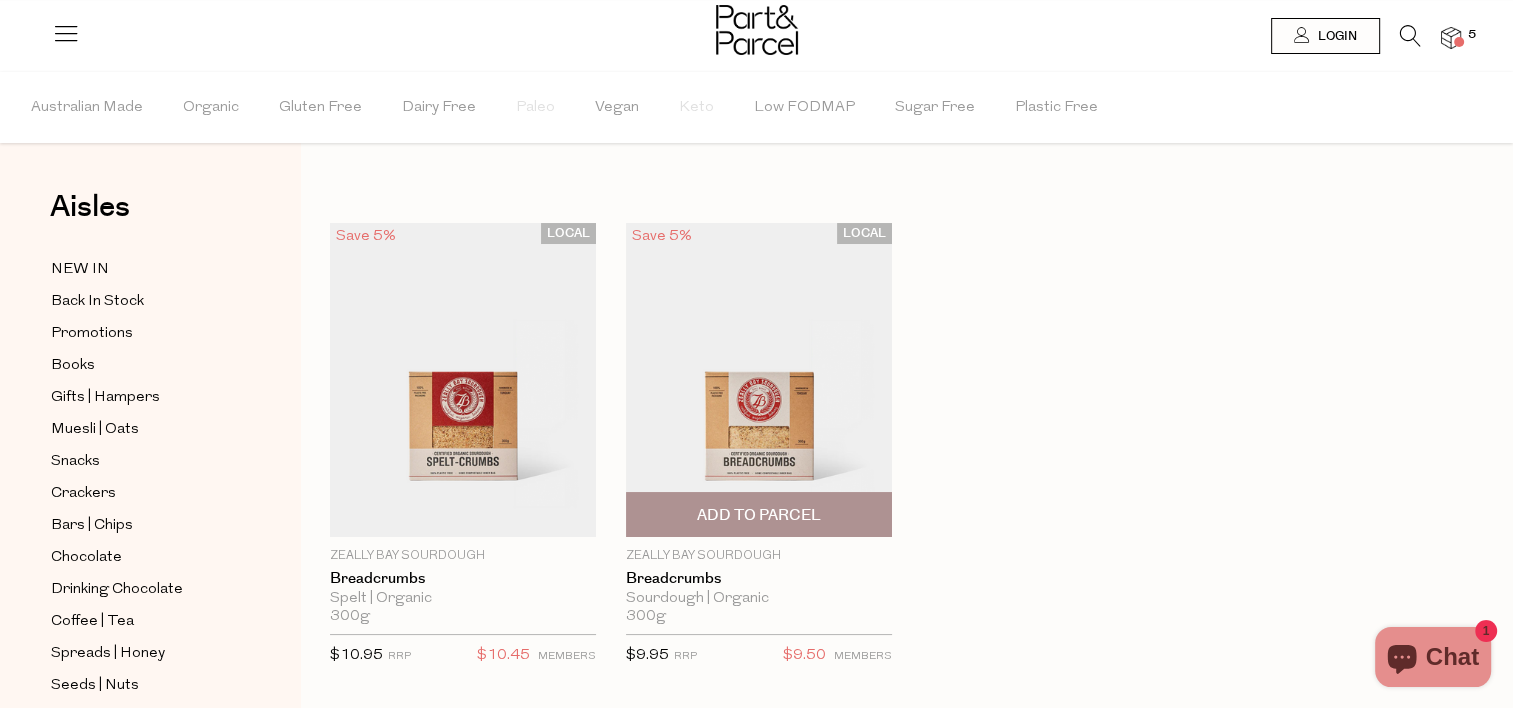 click at bounding box center [759, 380] 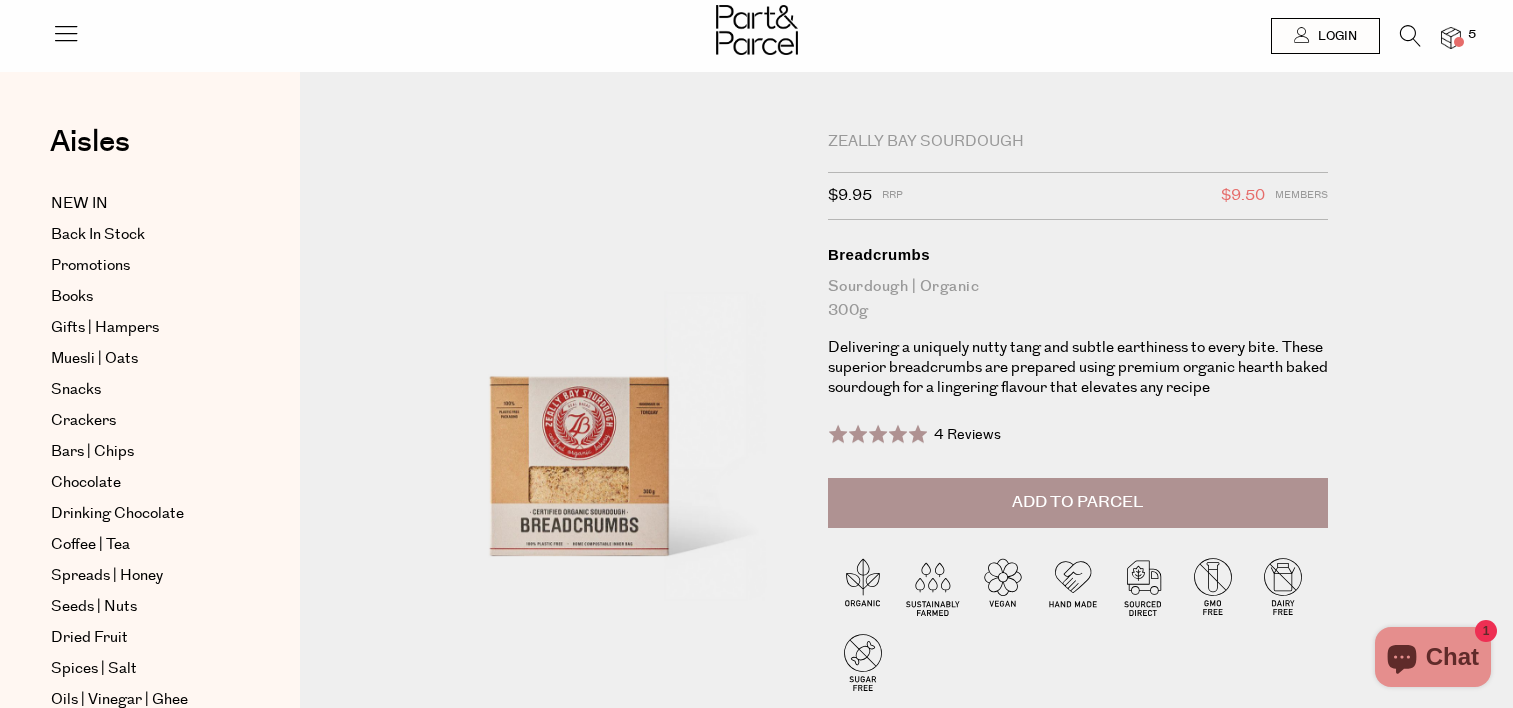 scroll, scrollTop: 0, scrollLeft: 0, axis: both 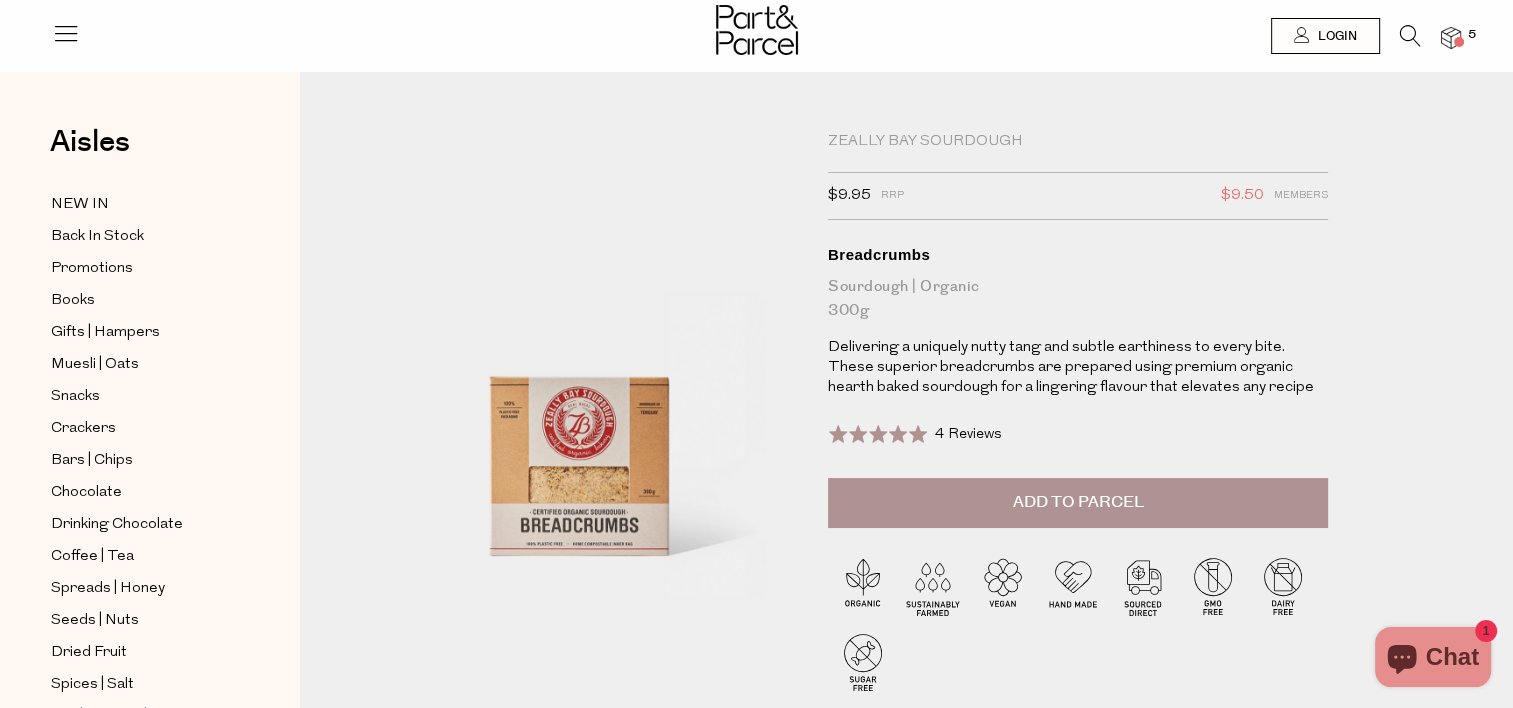 drag, startPoint x: 1041, startPoint y: 496, endPoint x: 1027, endPoint y: 496, distance: 14 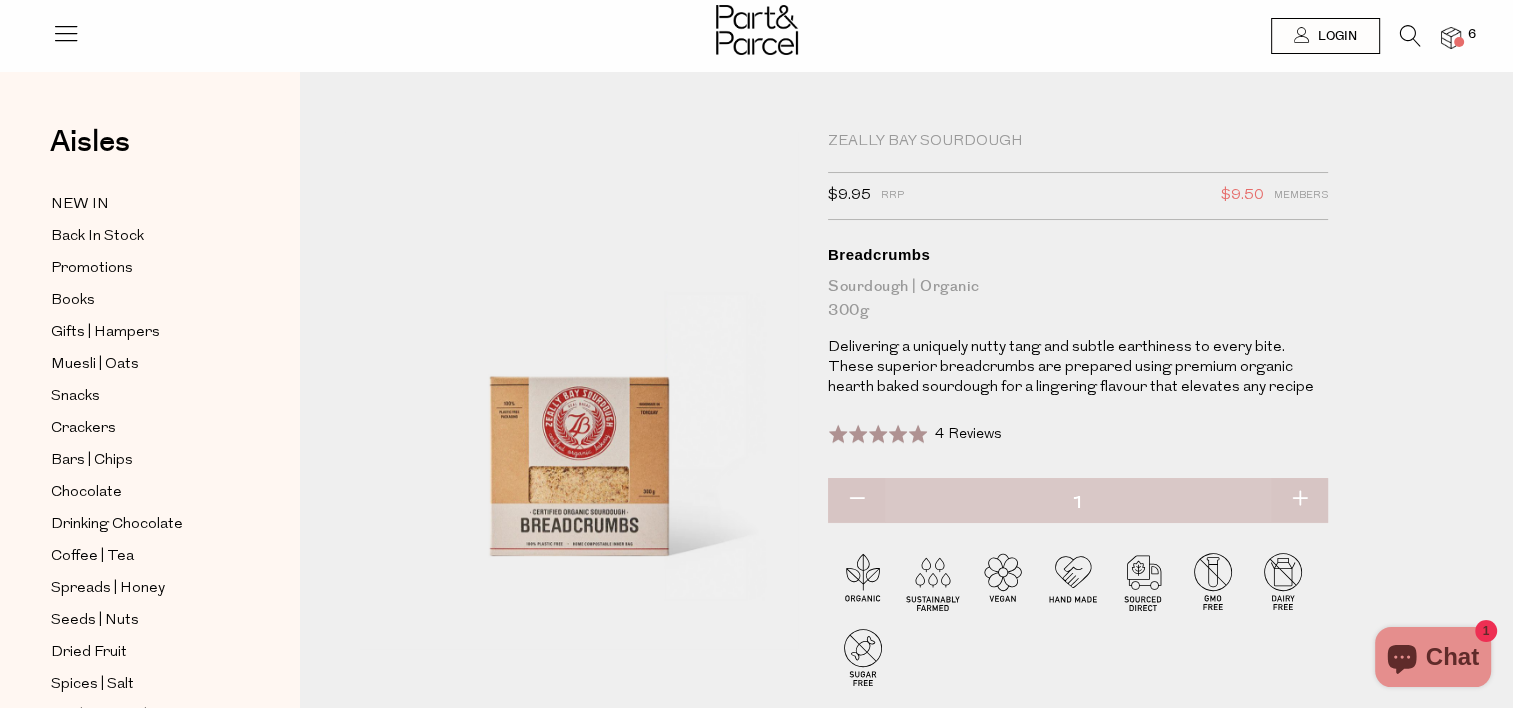 click at bounding box center [1410, 36] 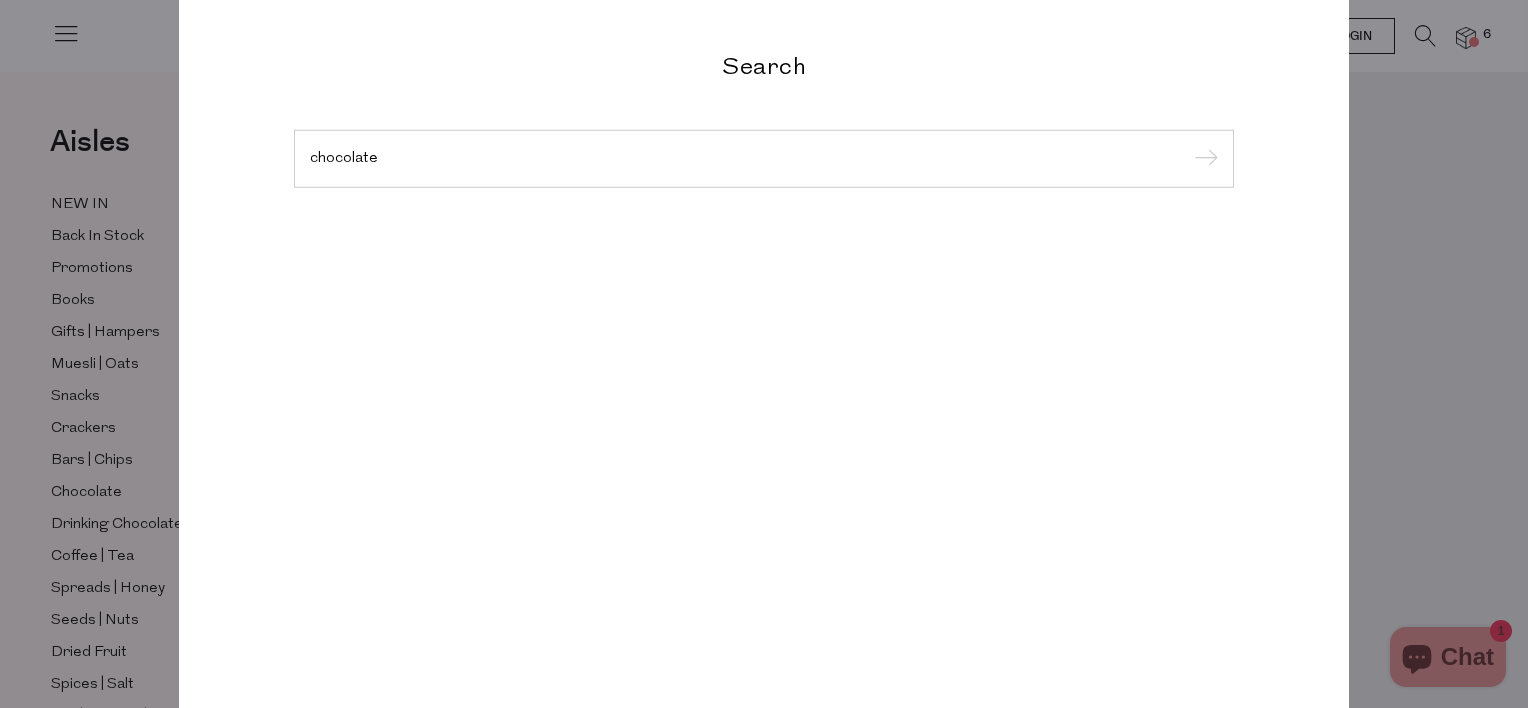 type on "chocolate" 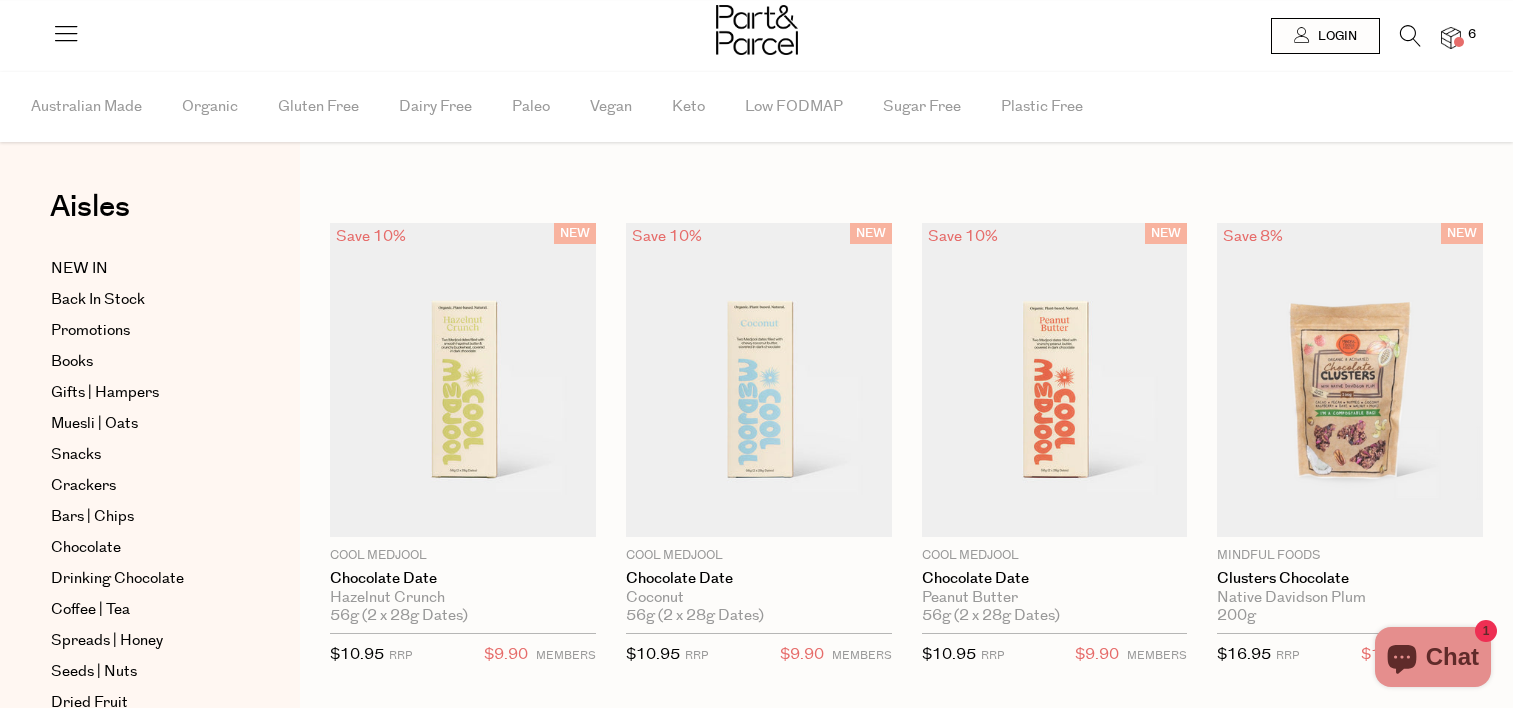 scroll, scrollTop: 0, scrollLeft: 0, axis: both 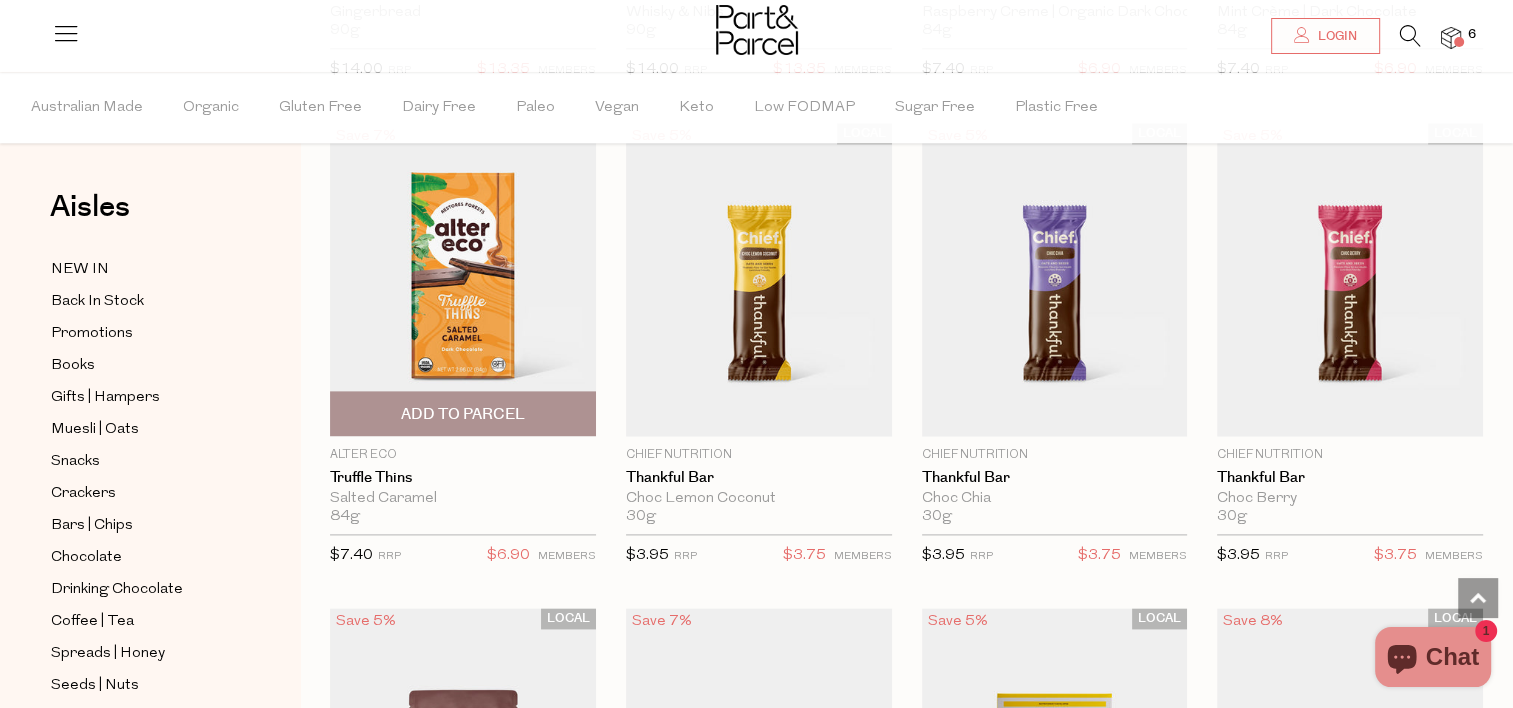 click at bounding box center (463, 280) 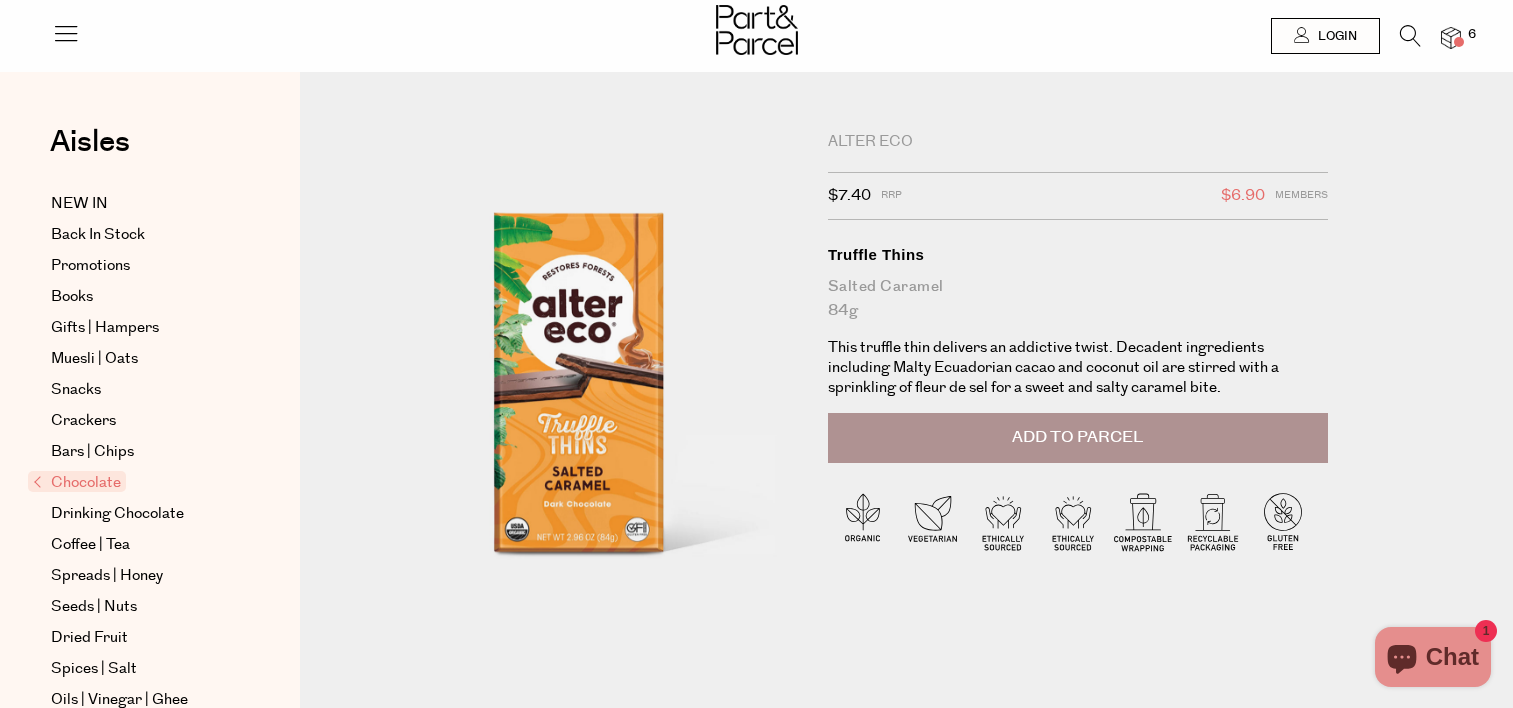 scroll, scrollTop: 0, scrollLeft: 0, axis: both 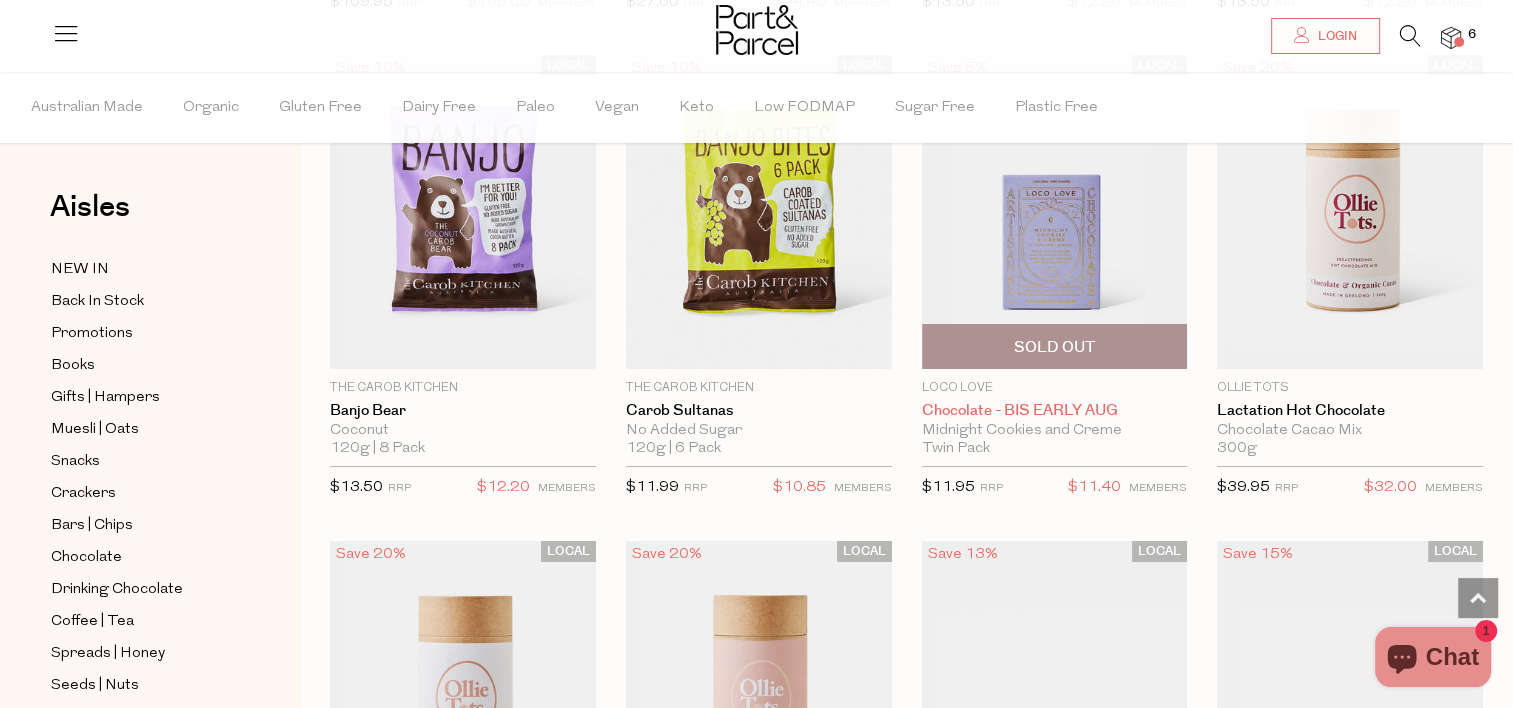 drag, startPoint x: 956, startPoint y: 370, endPoint x: 996, endPoint y: 396, distance: 47.707443 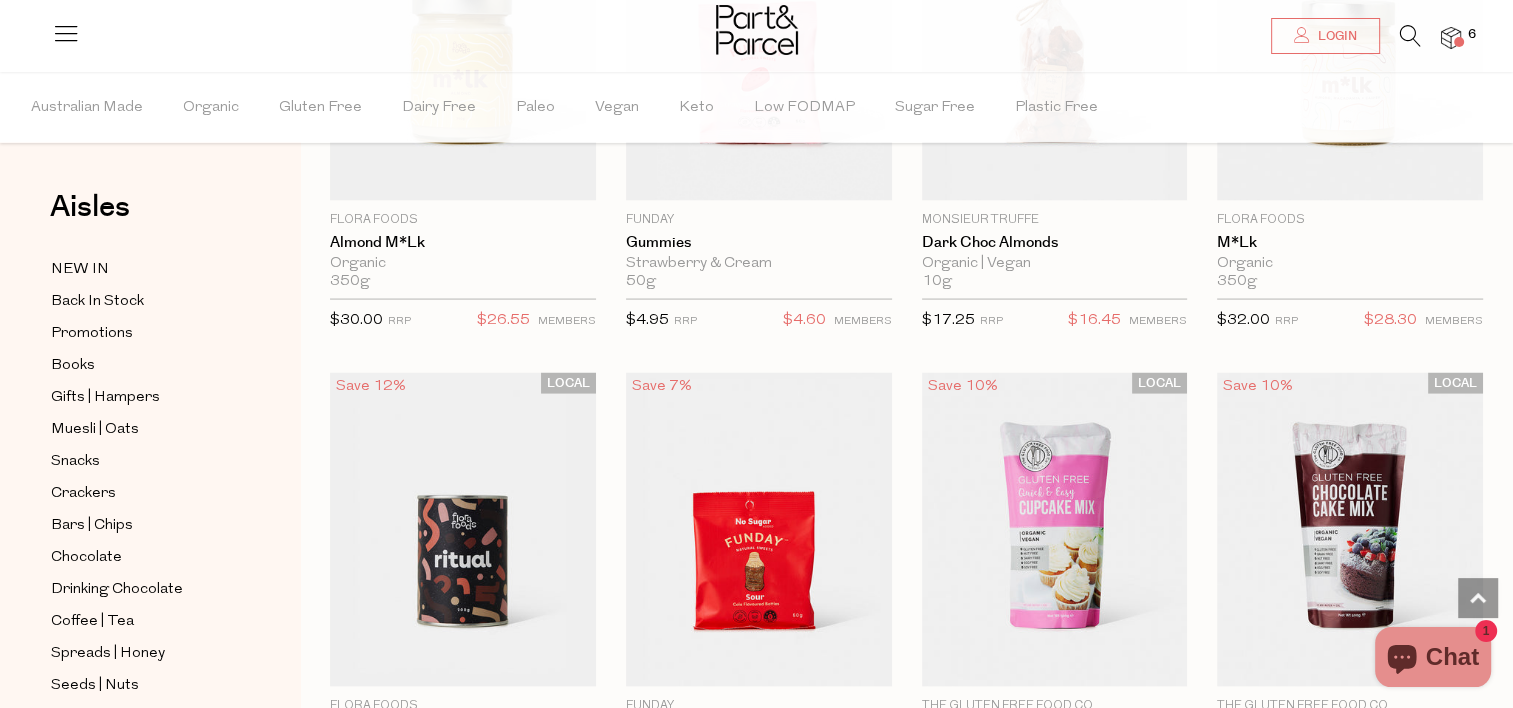 scroll, scrollTop: 11569, scrollLeft: 0, axis: vertical 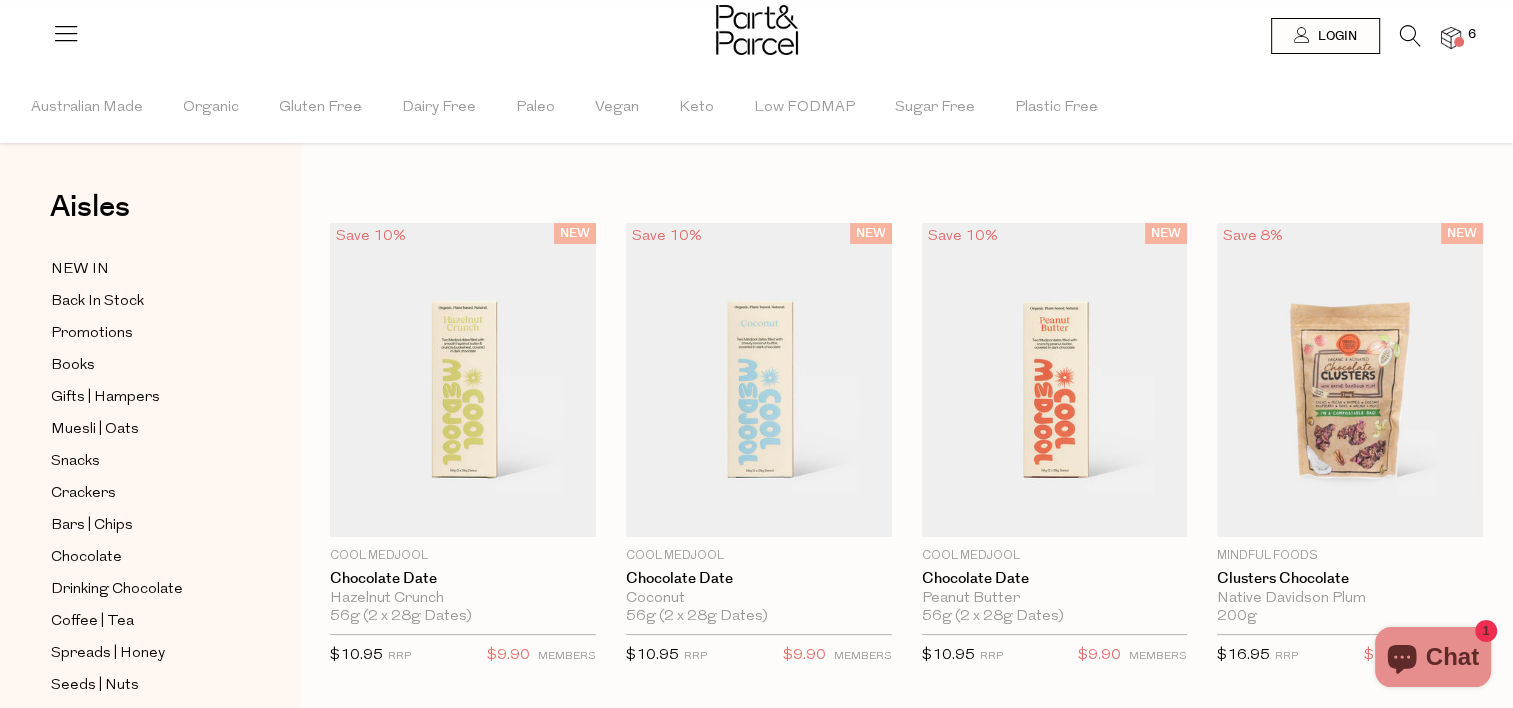 drag, startPoint x: 1412, startPoint y: 36, endPoint x: 1030, endPoint y: 50, distance: 382.25647 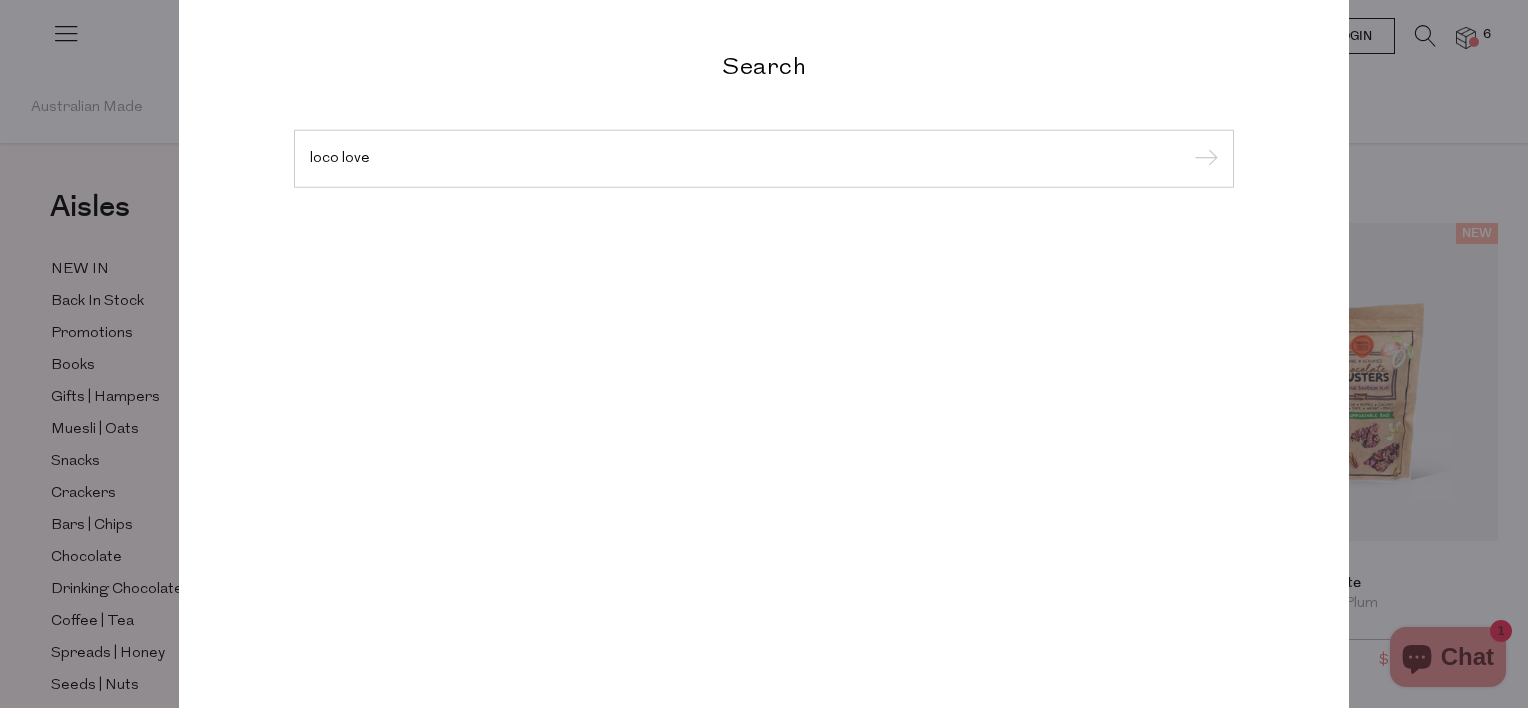 type on "loco love" 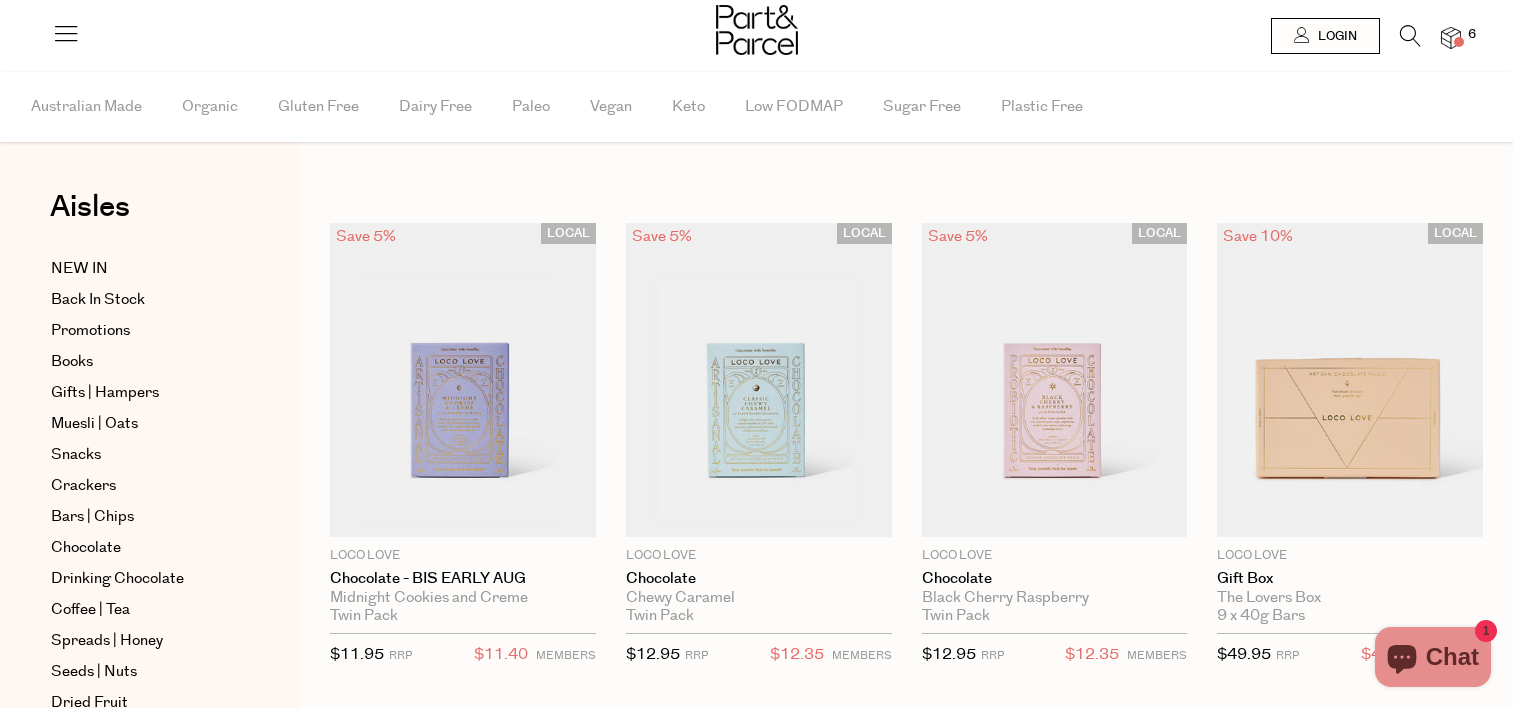 scroll, scrollTop: 0, scrollLeft: 0, axis: both 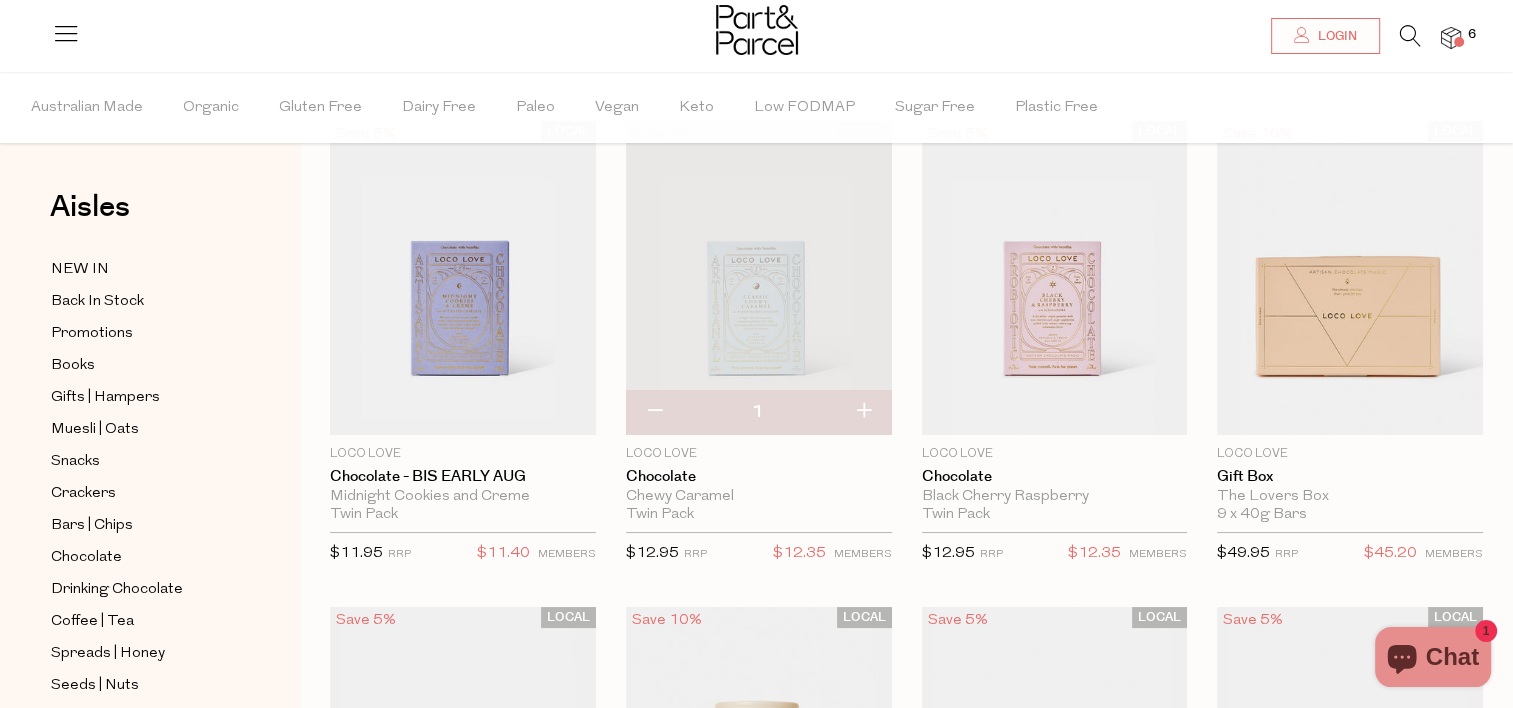 click at bounding box center [759, 278] 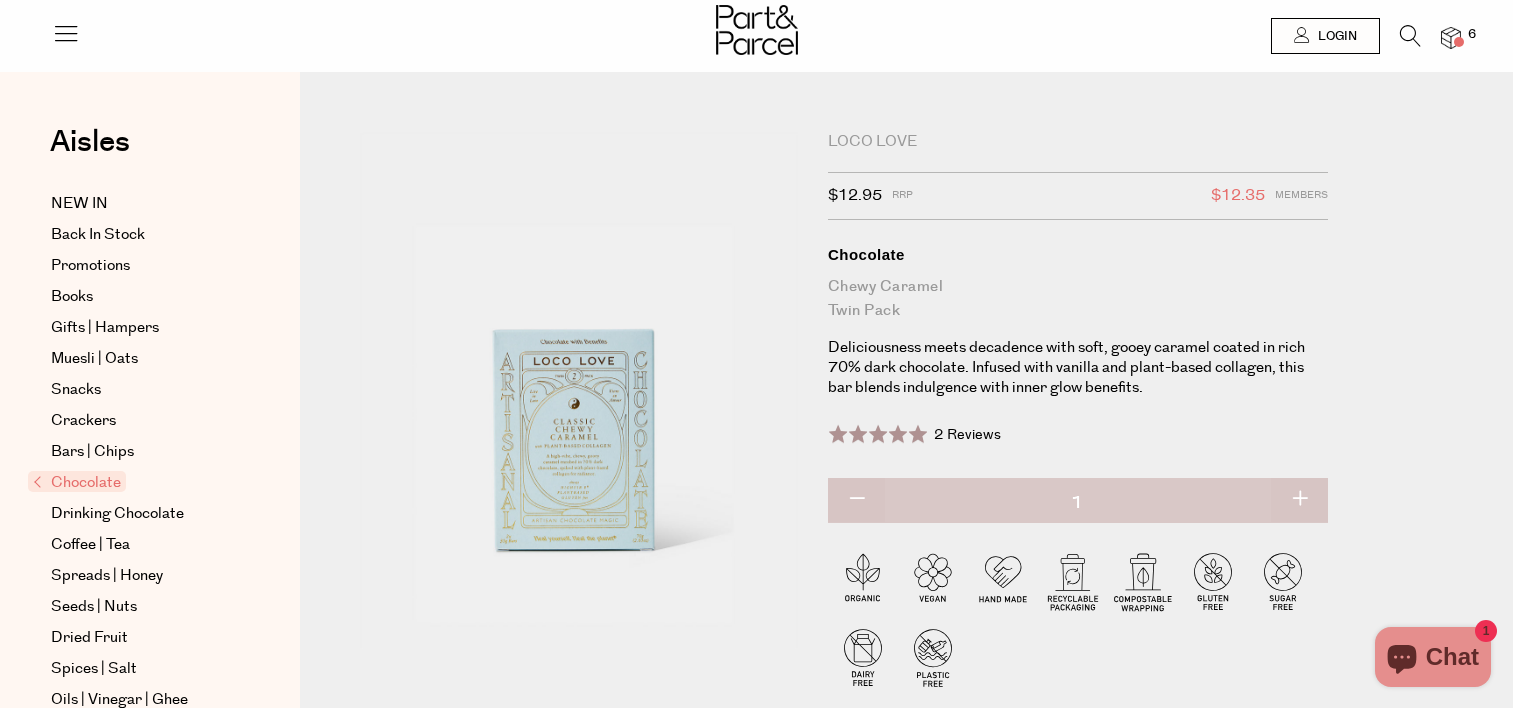 scroll, scrollTop: 0, scrollLeft: 0, axis: both 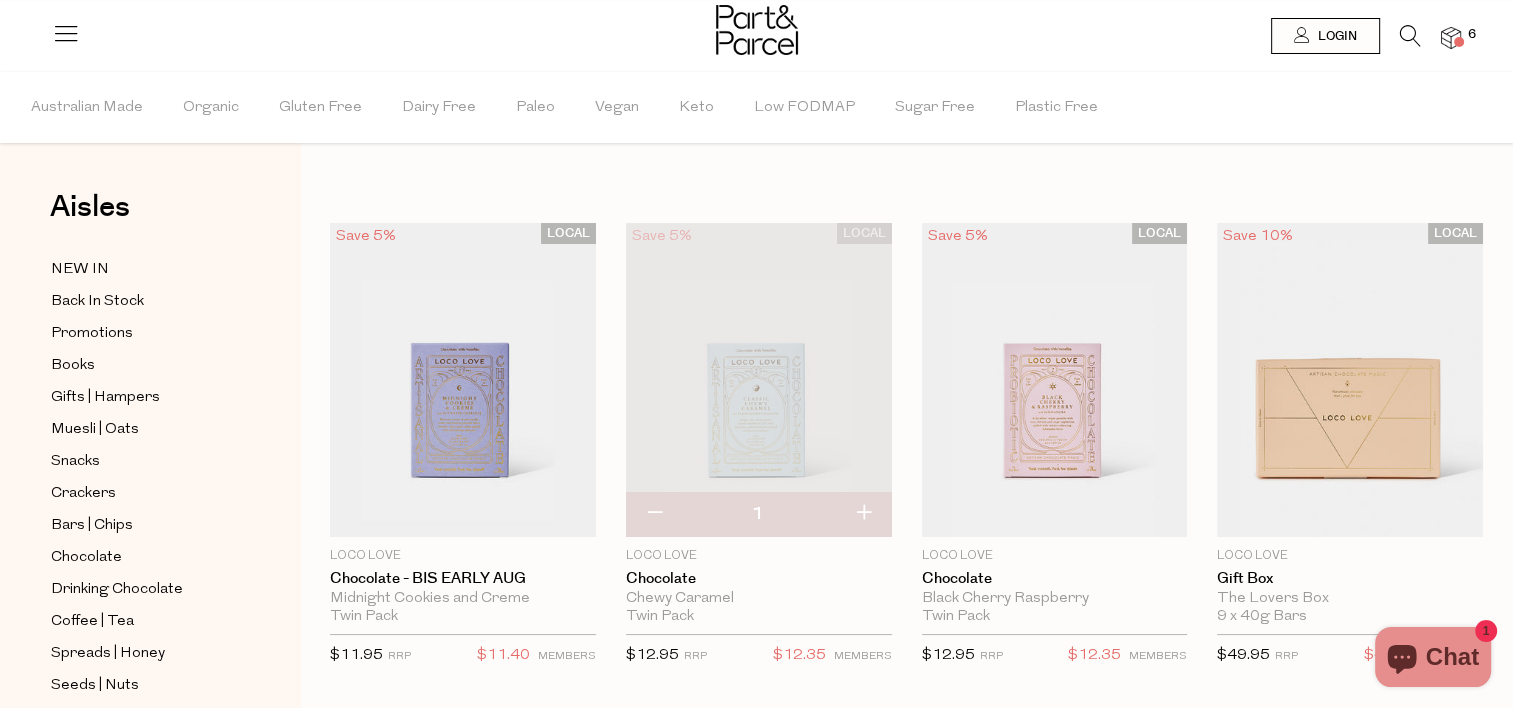 click at bounding box center (1410, 36) 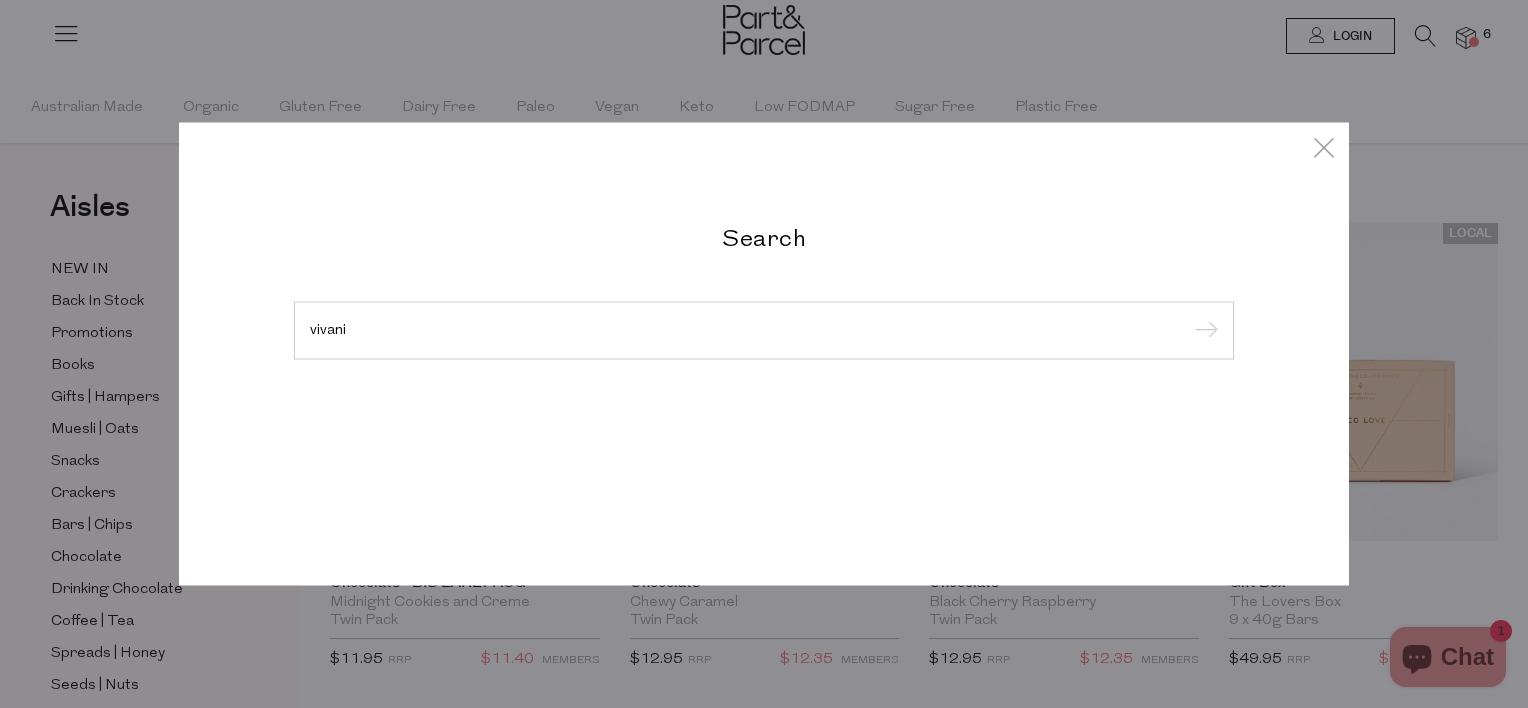 type on "vivani" 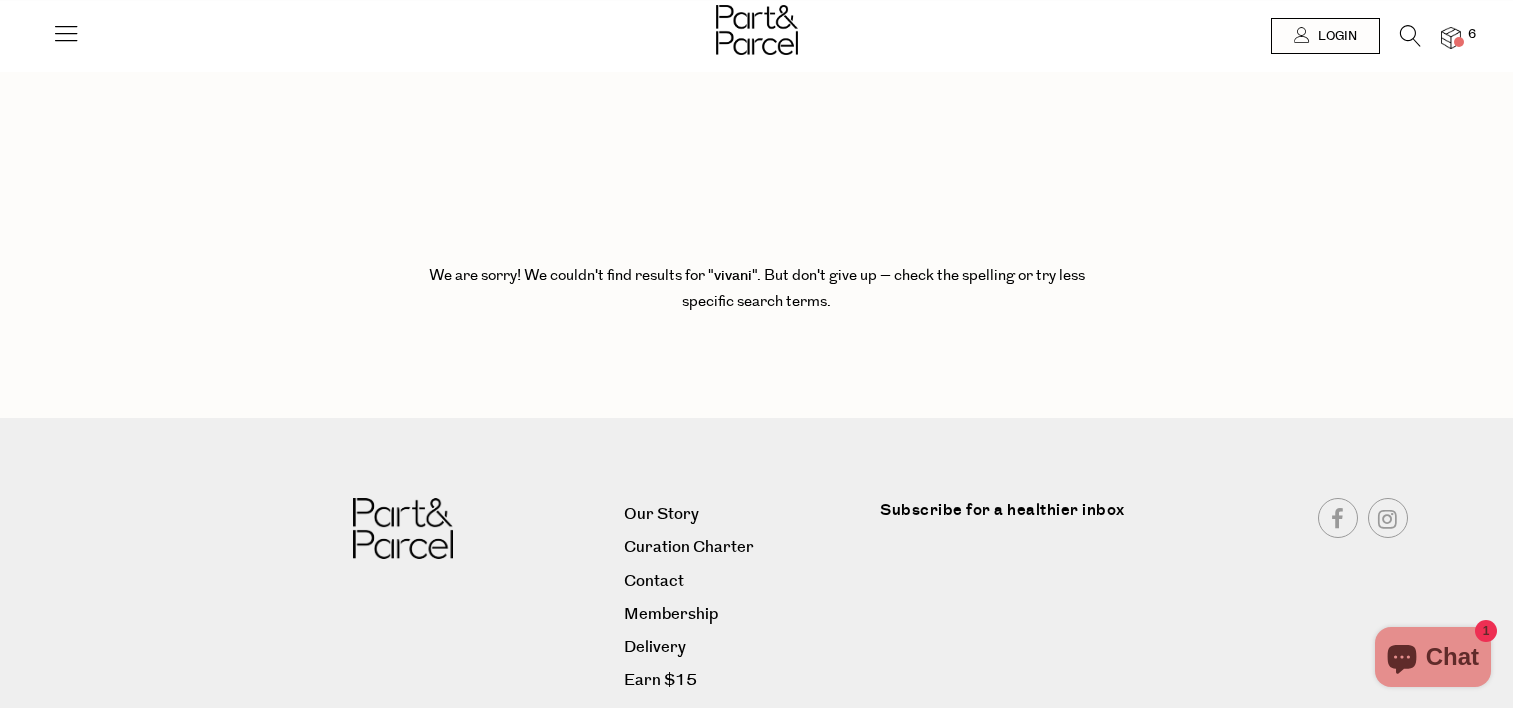 scroll, scrollTop: 0, scrollLeft: 0, axis: both 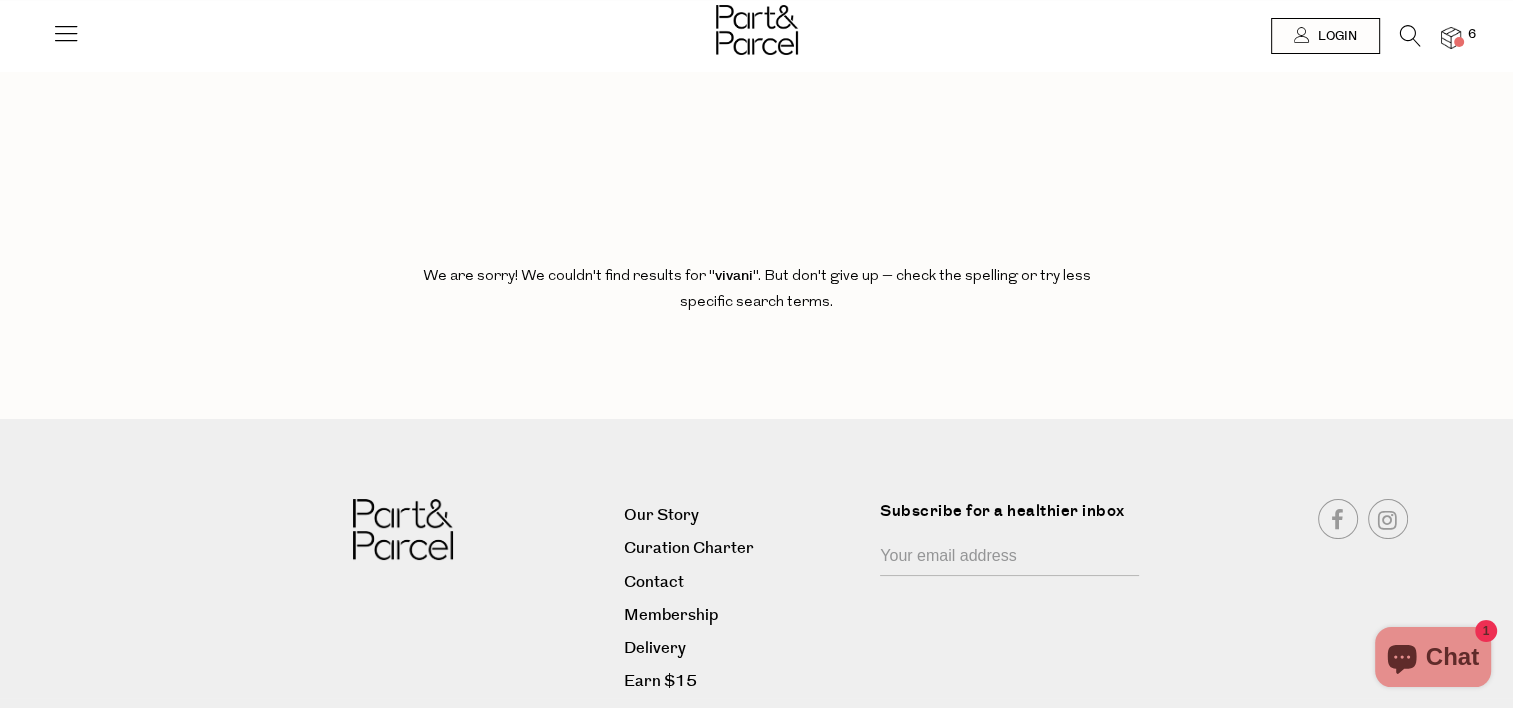 click at bounding box center [1410, 36] 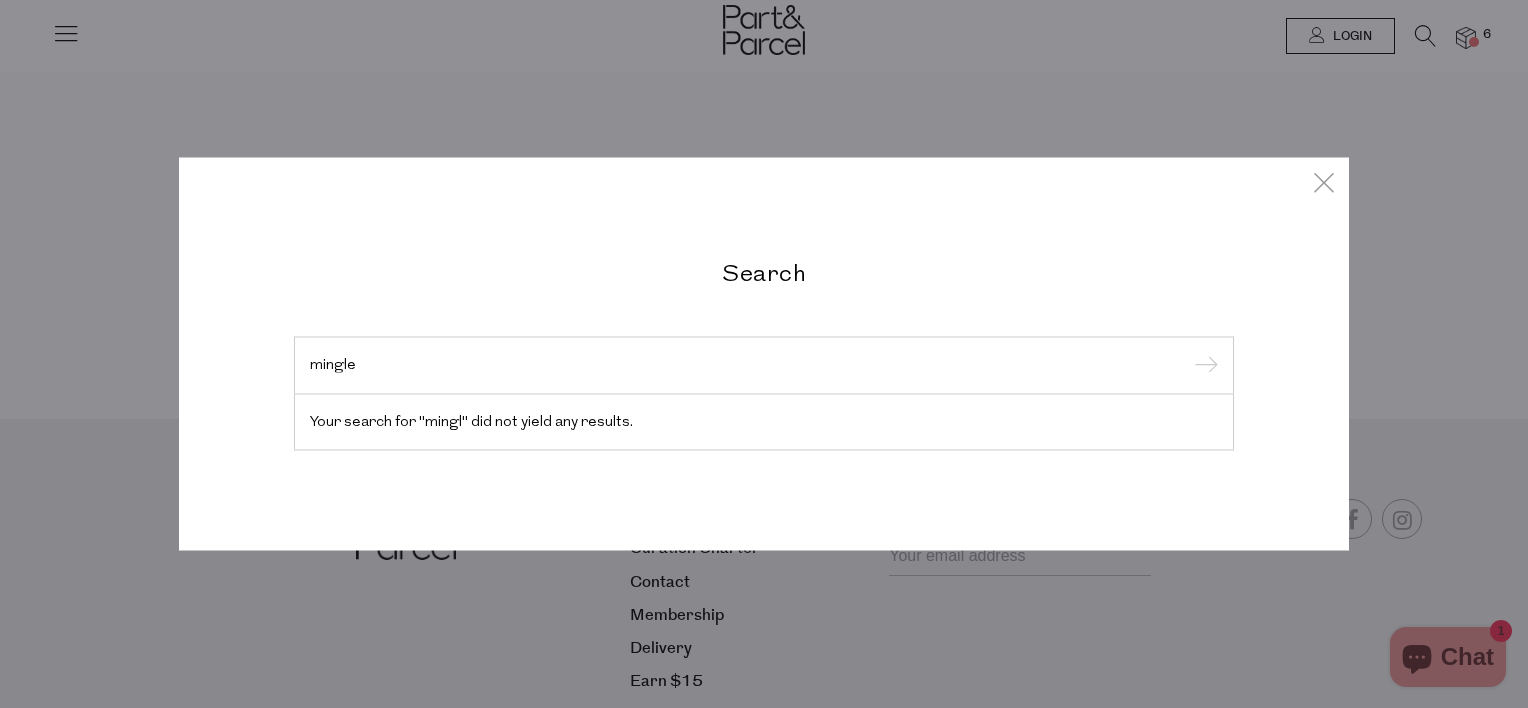 type on "mingle" 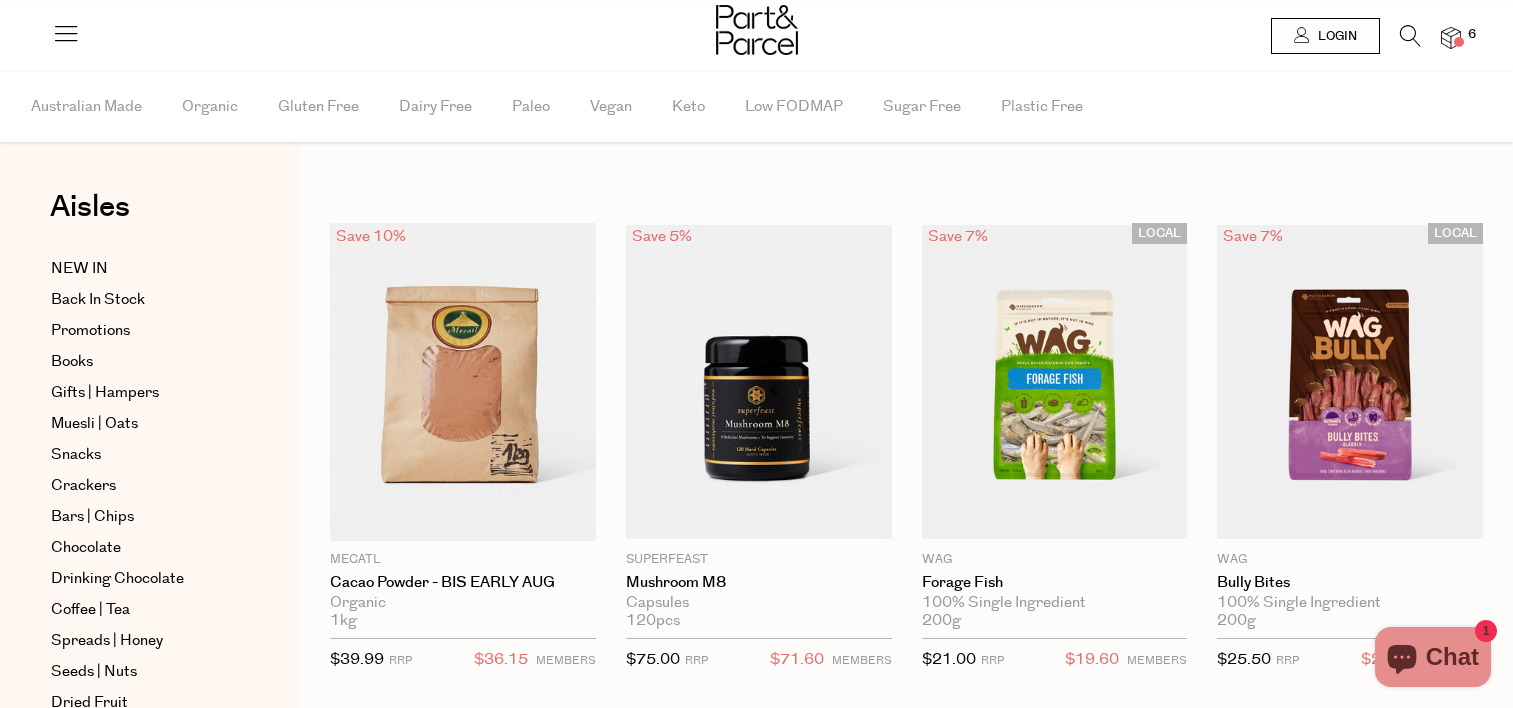 scroll, scrollTop: 0, scrollLeft: 0, axis: both 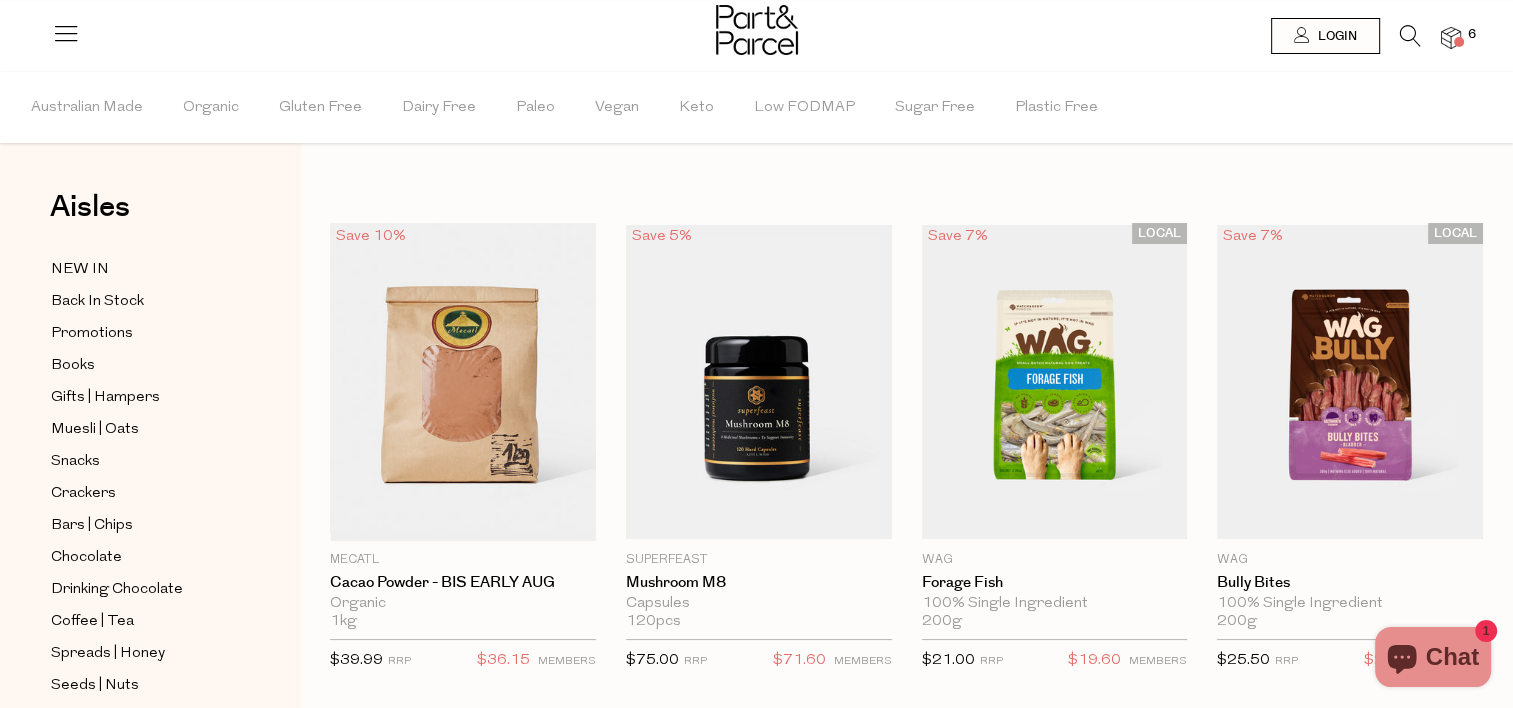click at bounding box center (1410, 36) 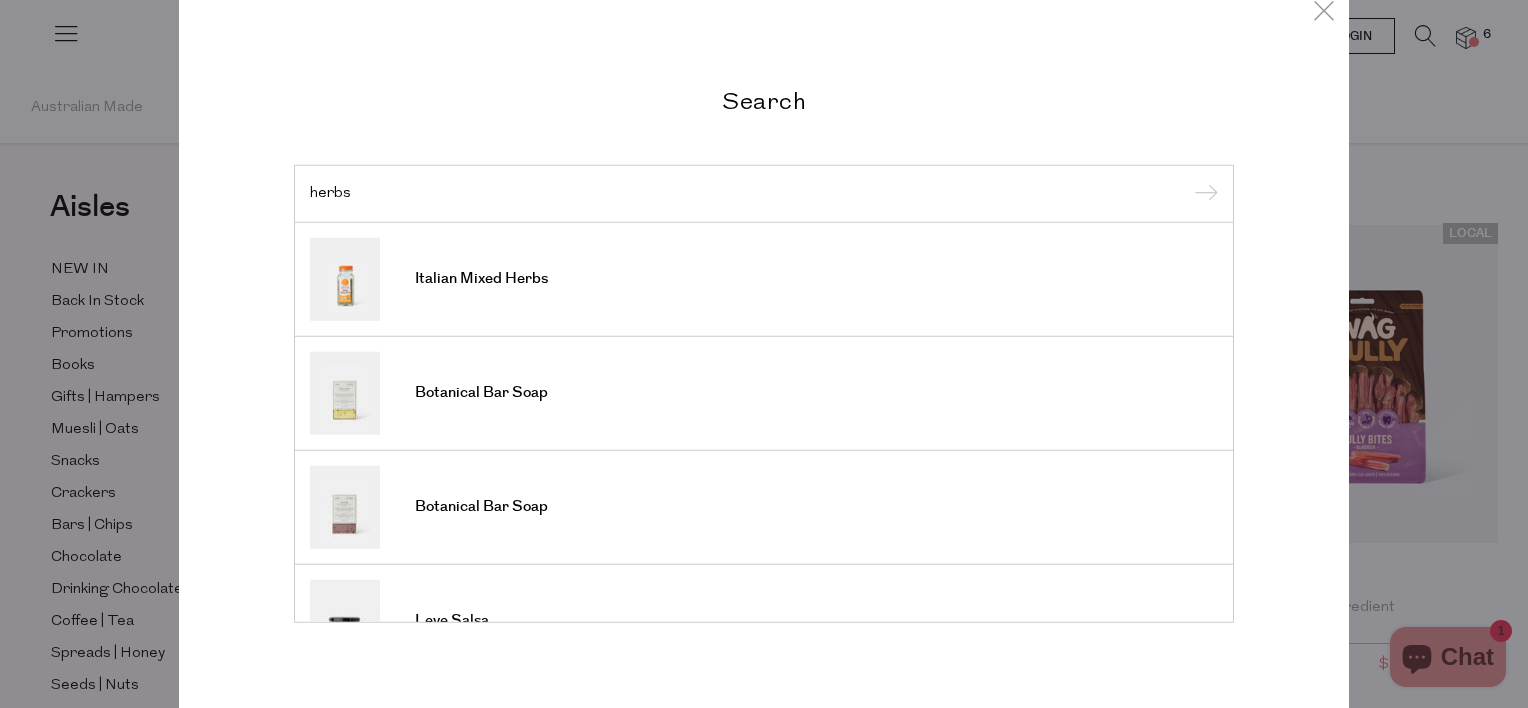type on "herbs" 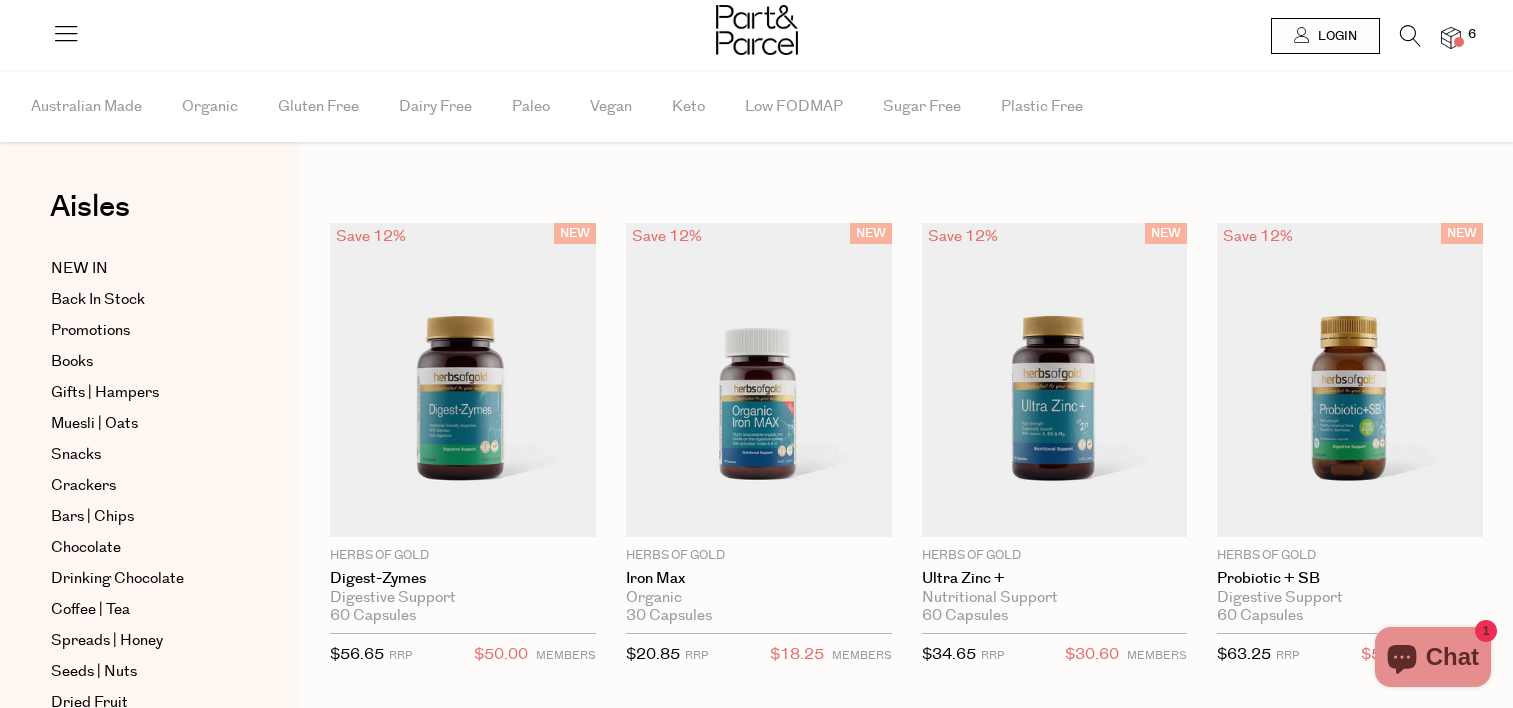 scroll, scrollTop: 0, scrollLeft: 0, axis: both 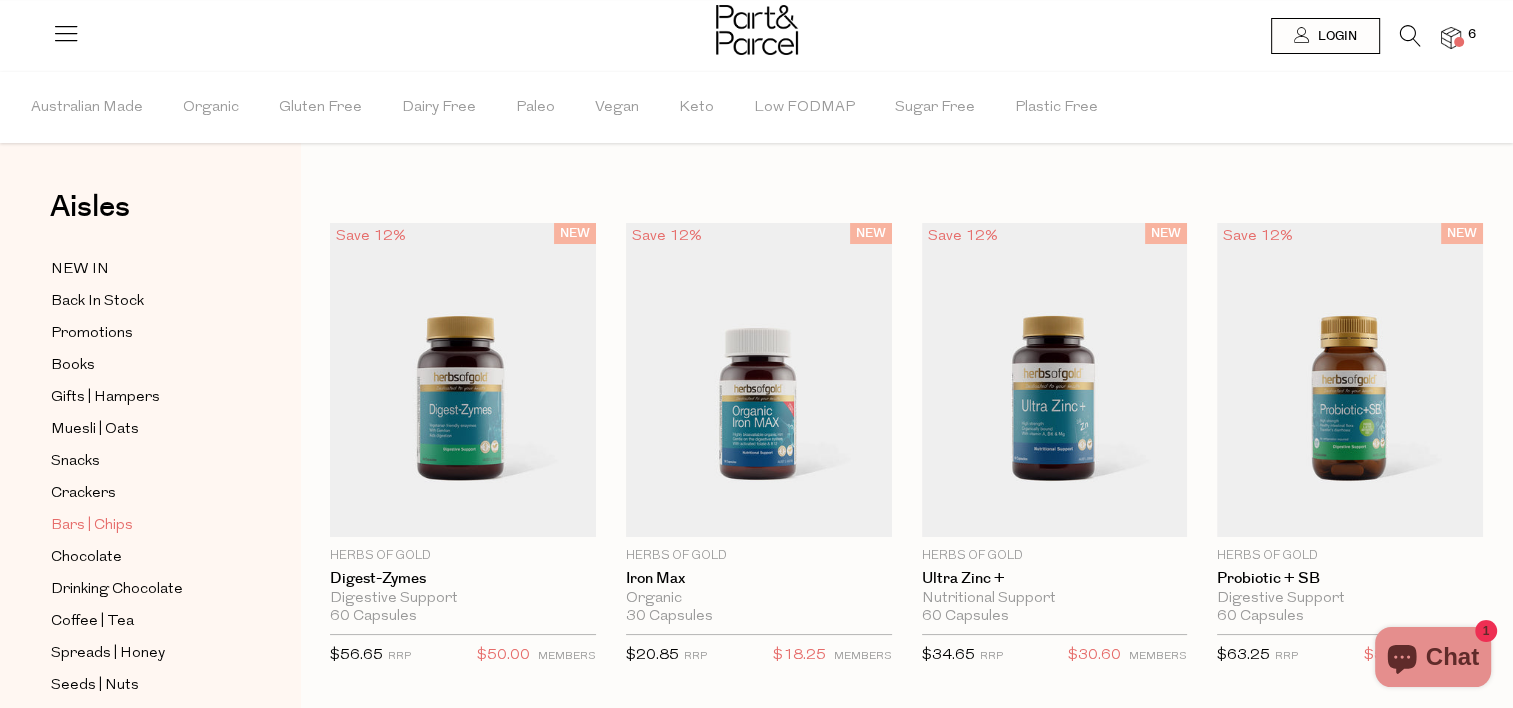 click on "Bars | Chips" at bounding box center (92, 526) 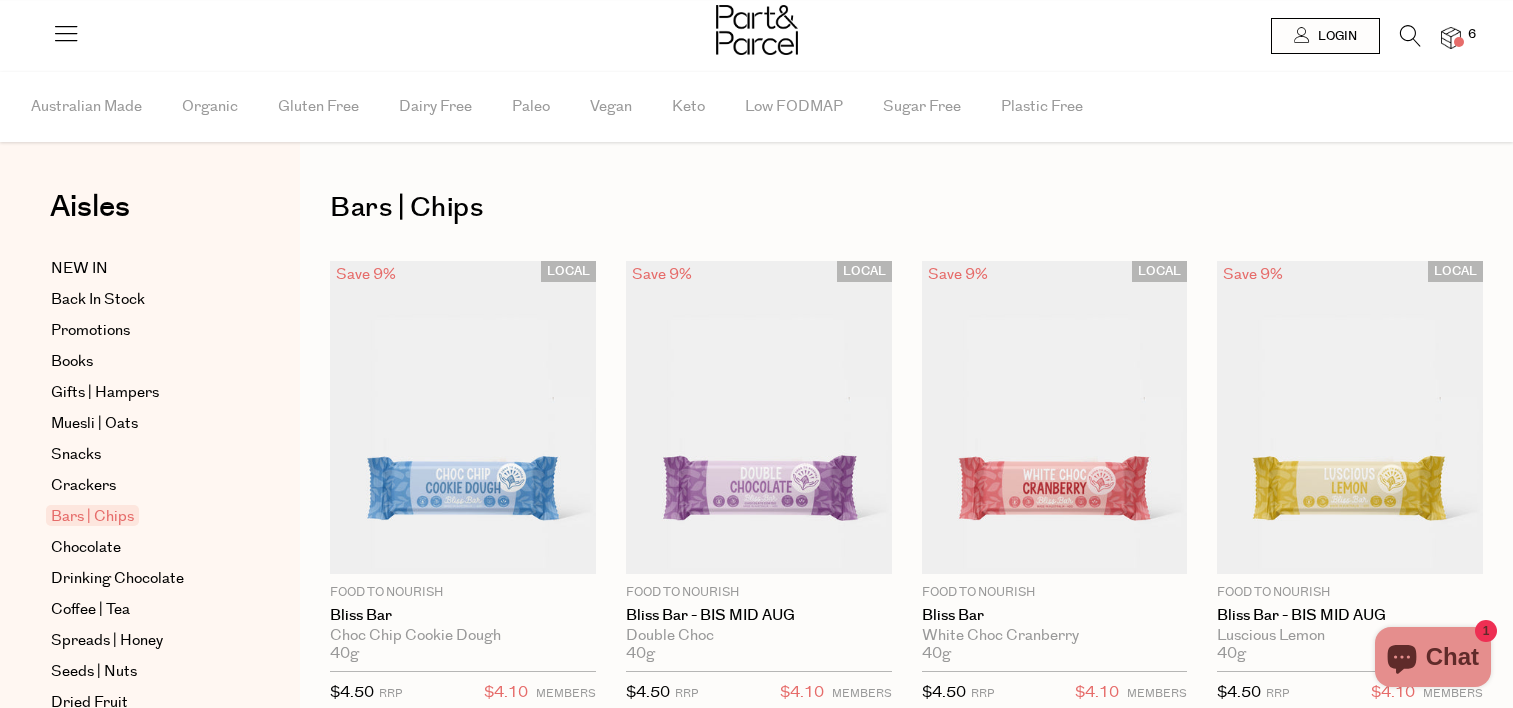 scroll, scrollTop: 0, scrollLeft: 0, axis: both 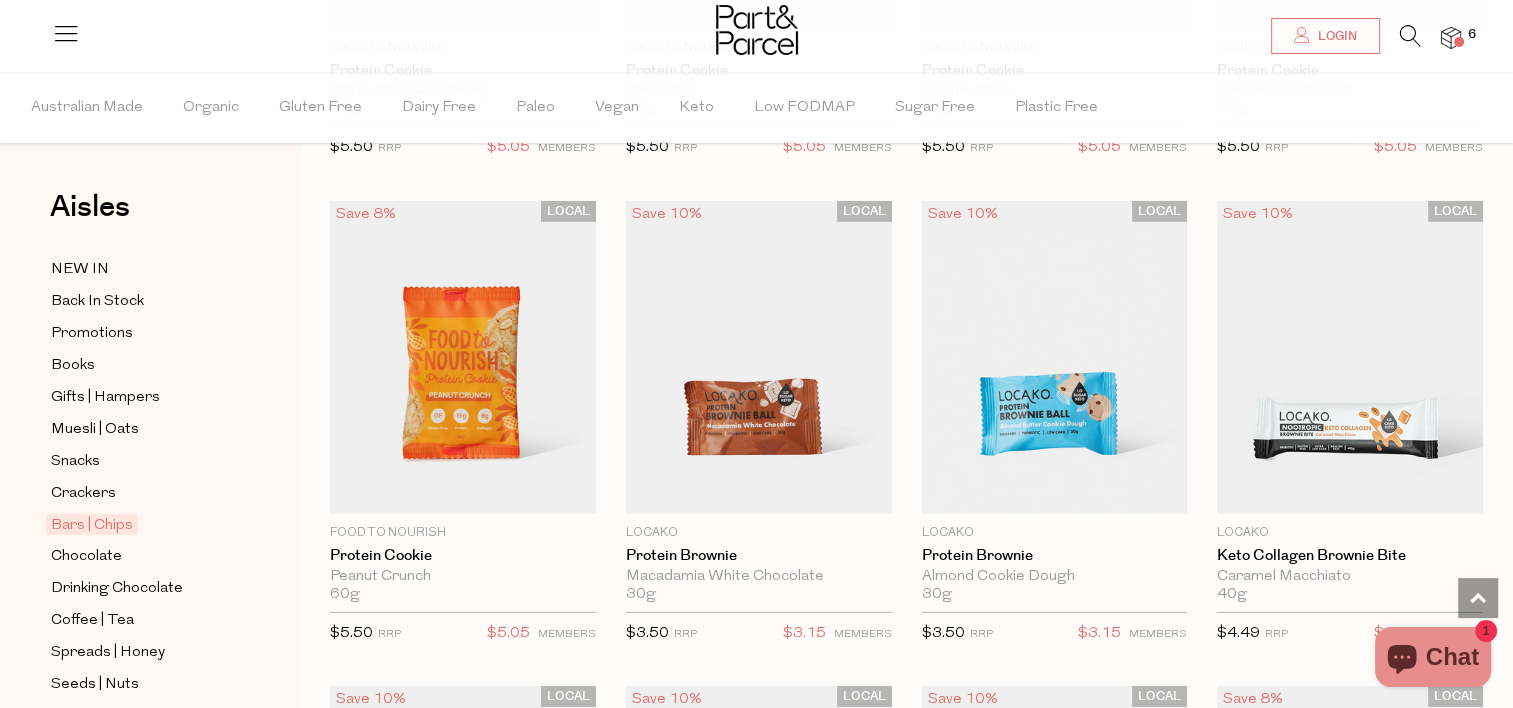 type on "3" 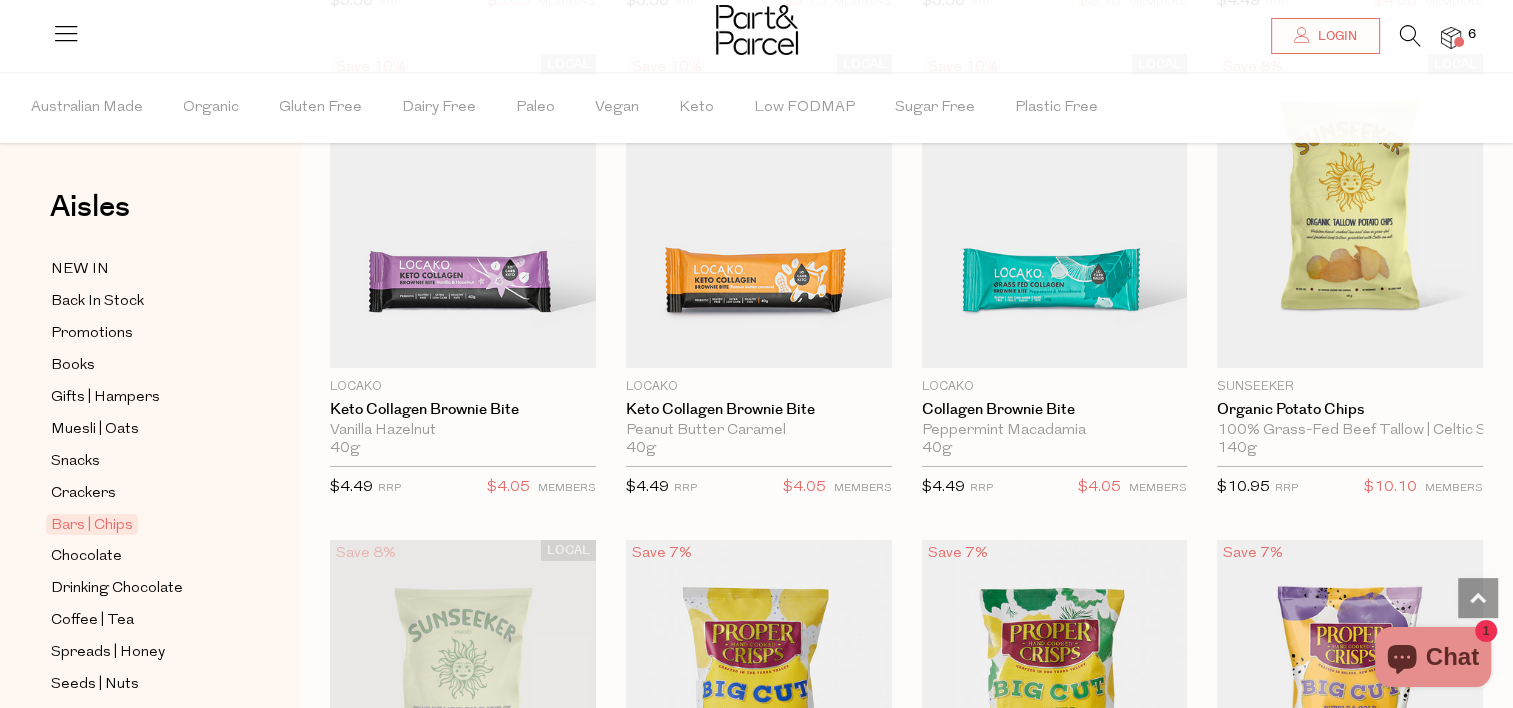 scroll, scrollTop: 2048, scrollLeft: 0, axis: vertical 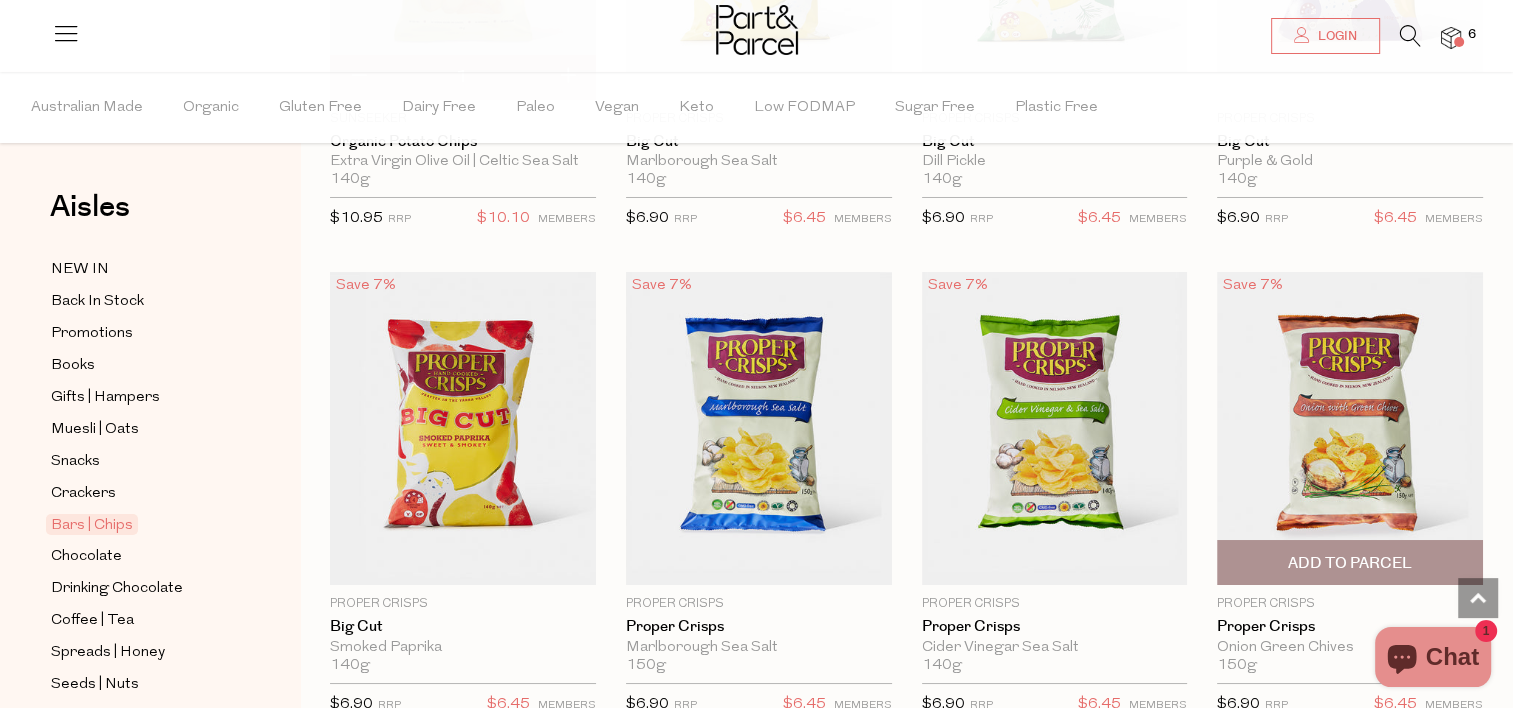 click at bounding box center (1350, 429) 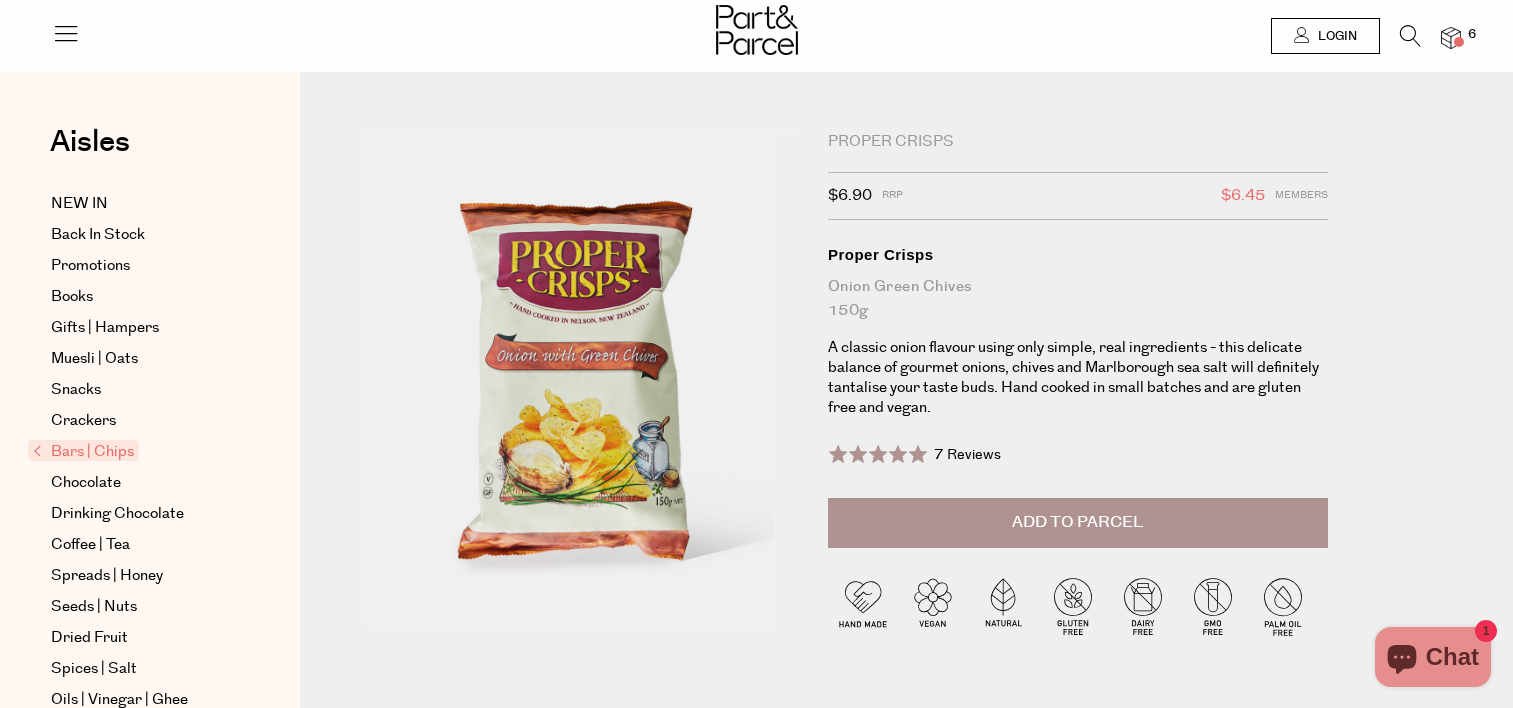 scroll, scrollTop: 0, scrollLeft: 0, axis: both 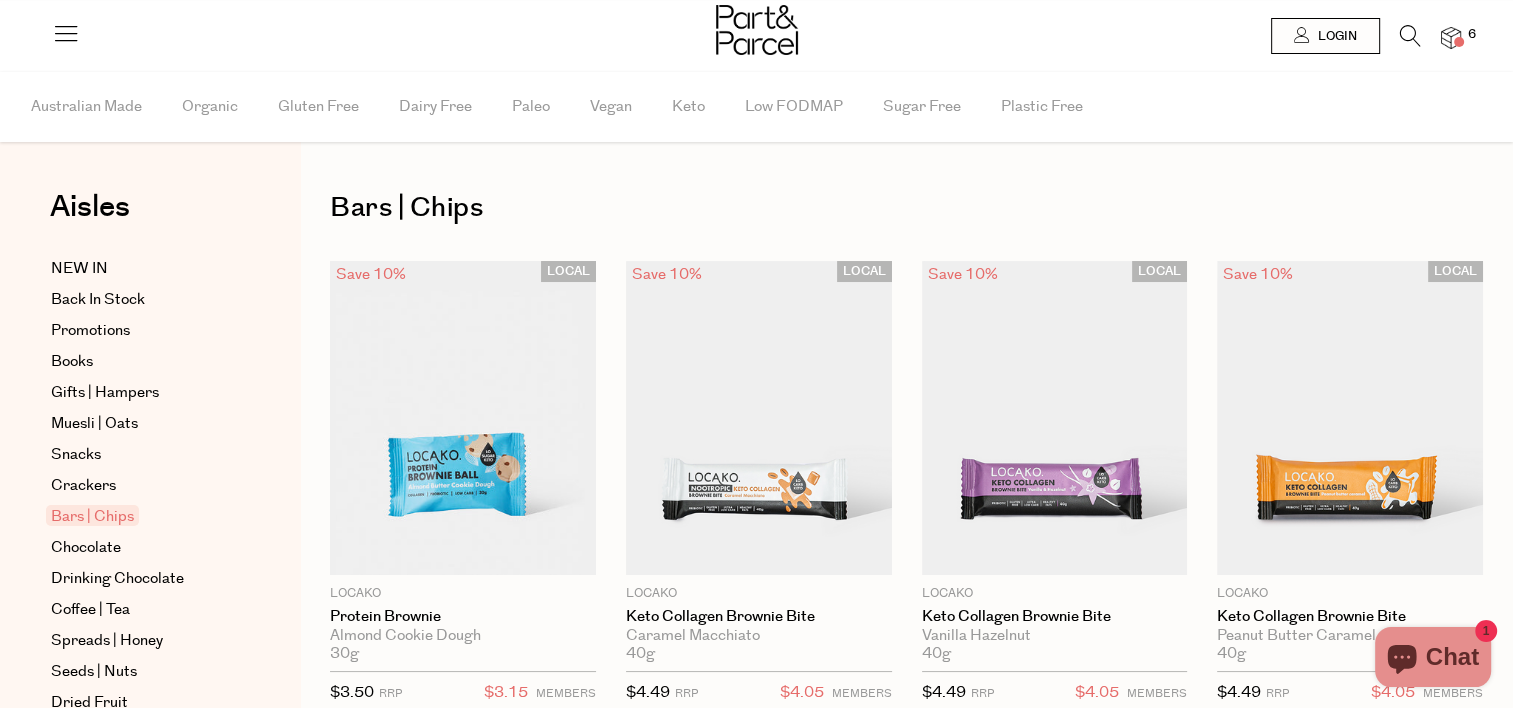 type on "3" 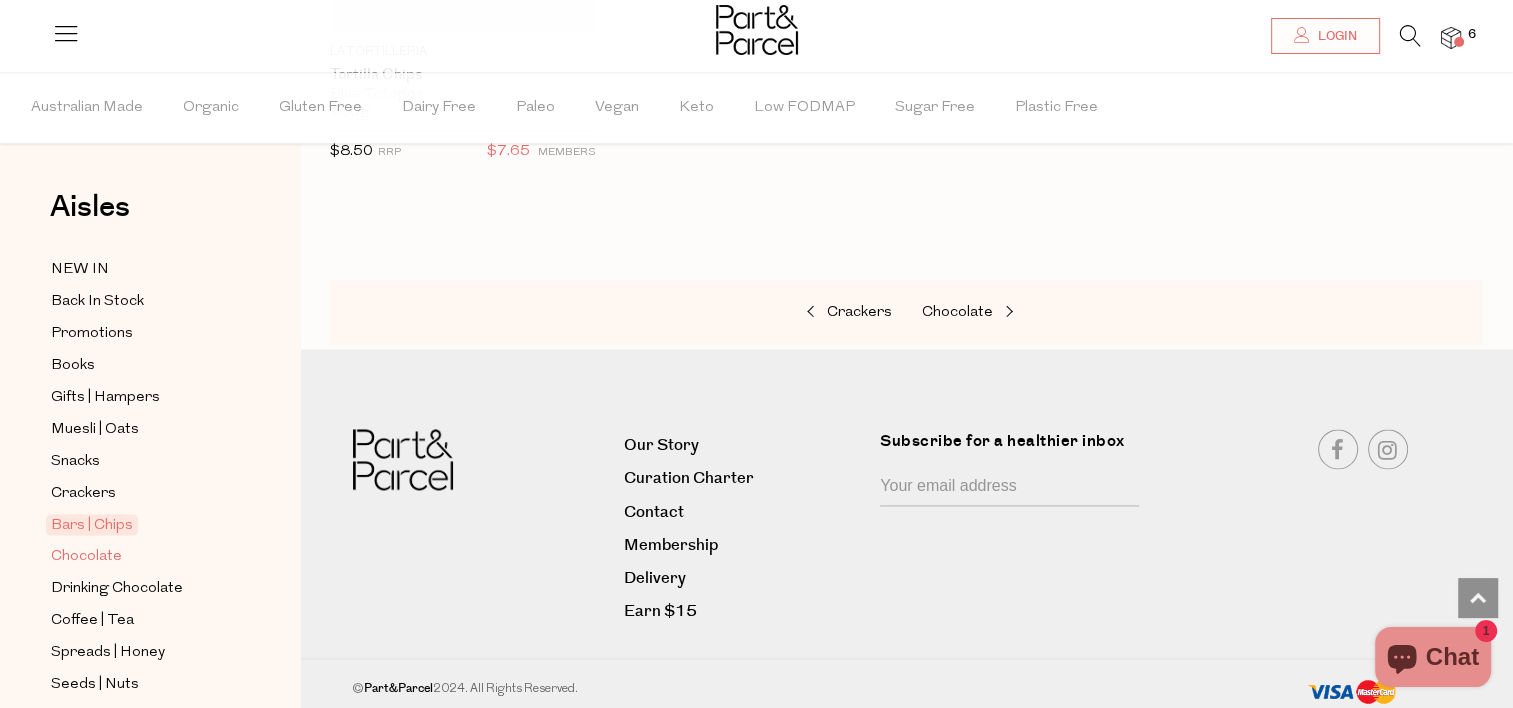 click on "Chocolate" at bounding box center [86, 557] 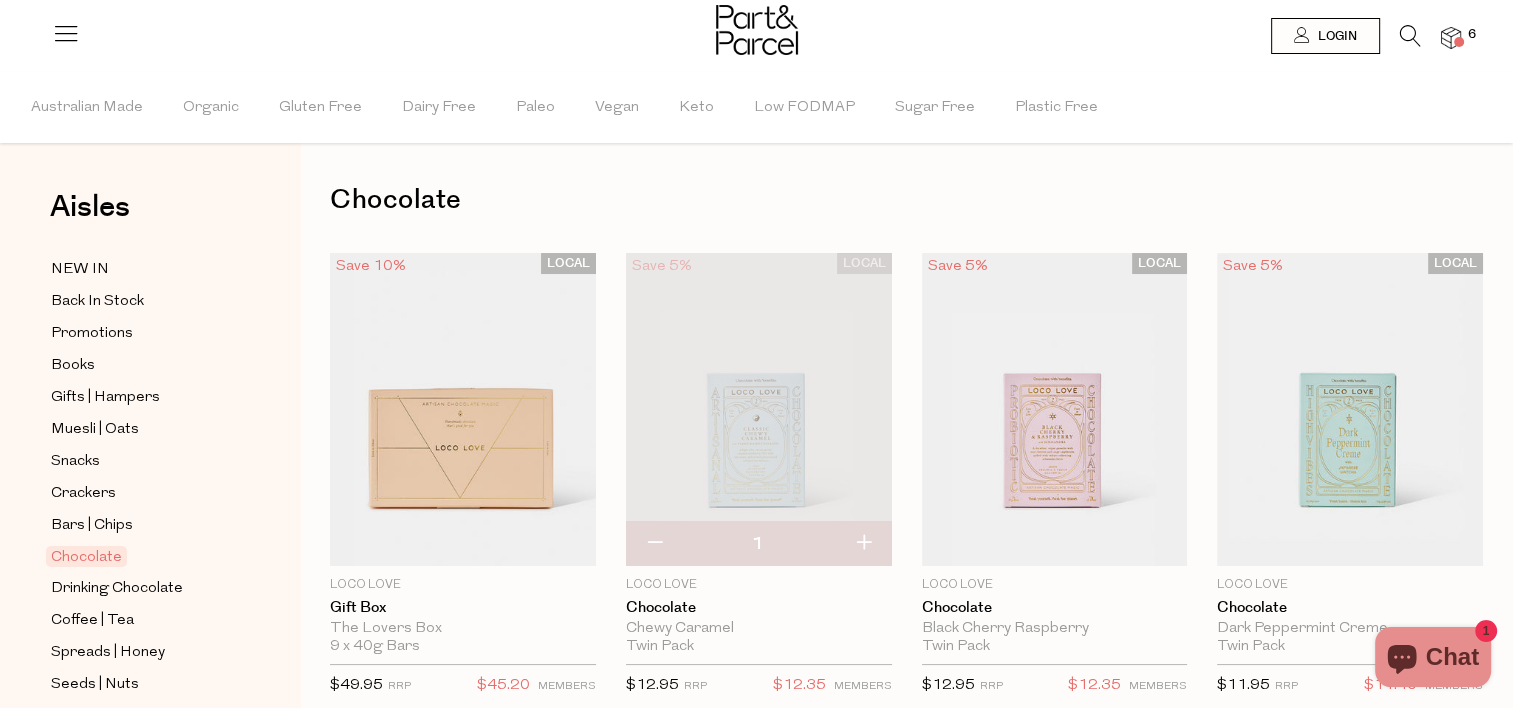 scroll, scrollTop: 0, scrollLeft: 0, axis: both 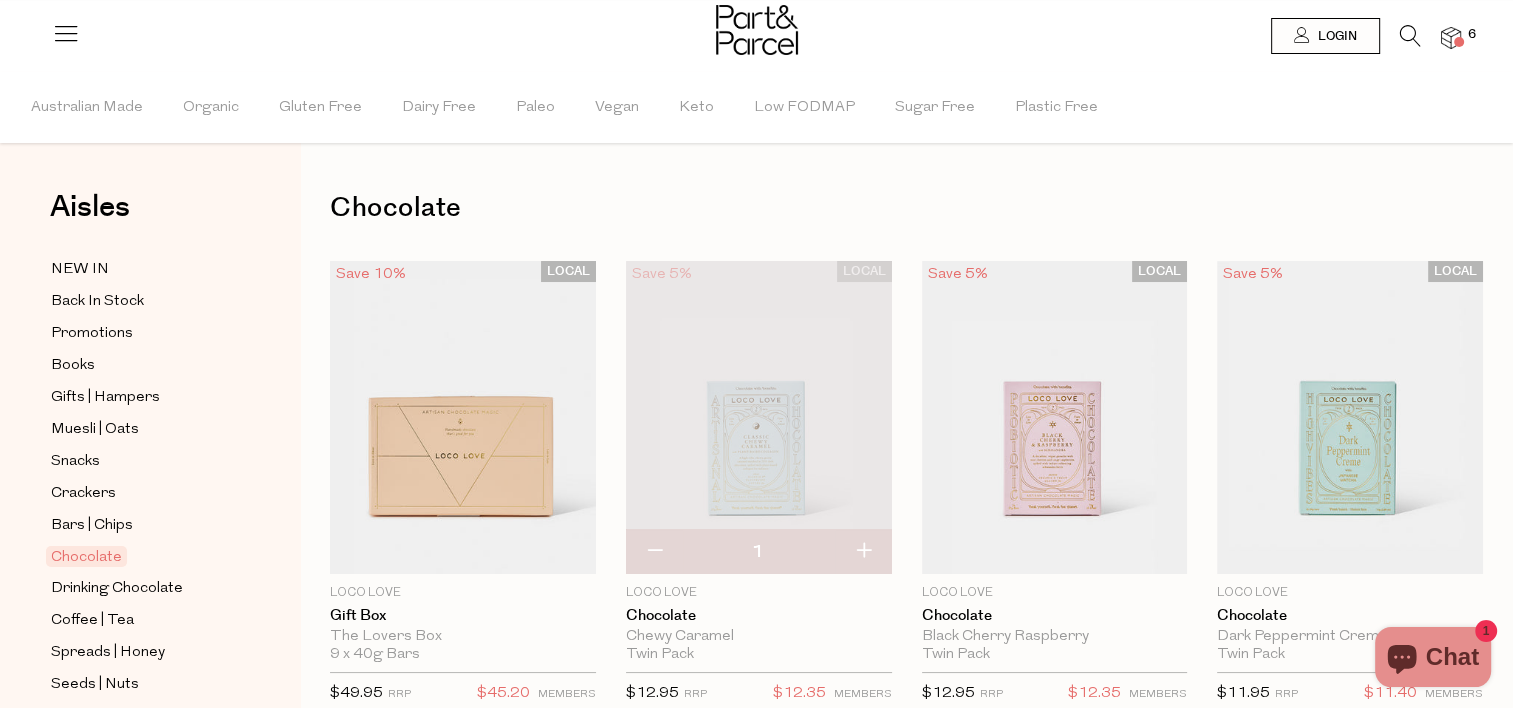click at bounding box center (1451, 38) 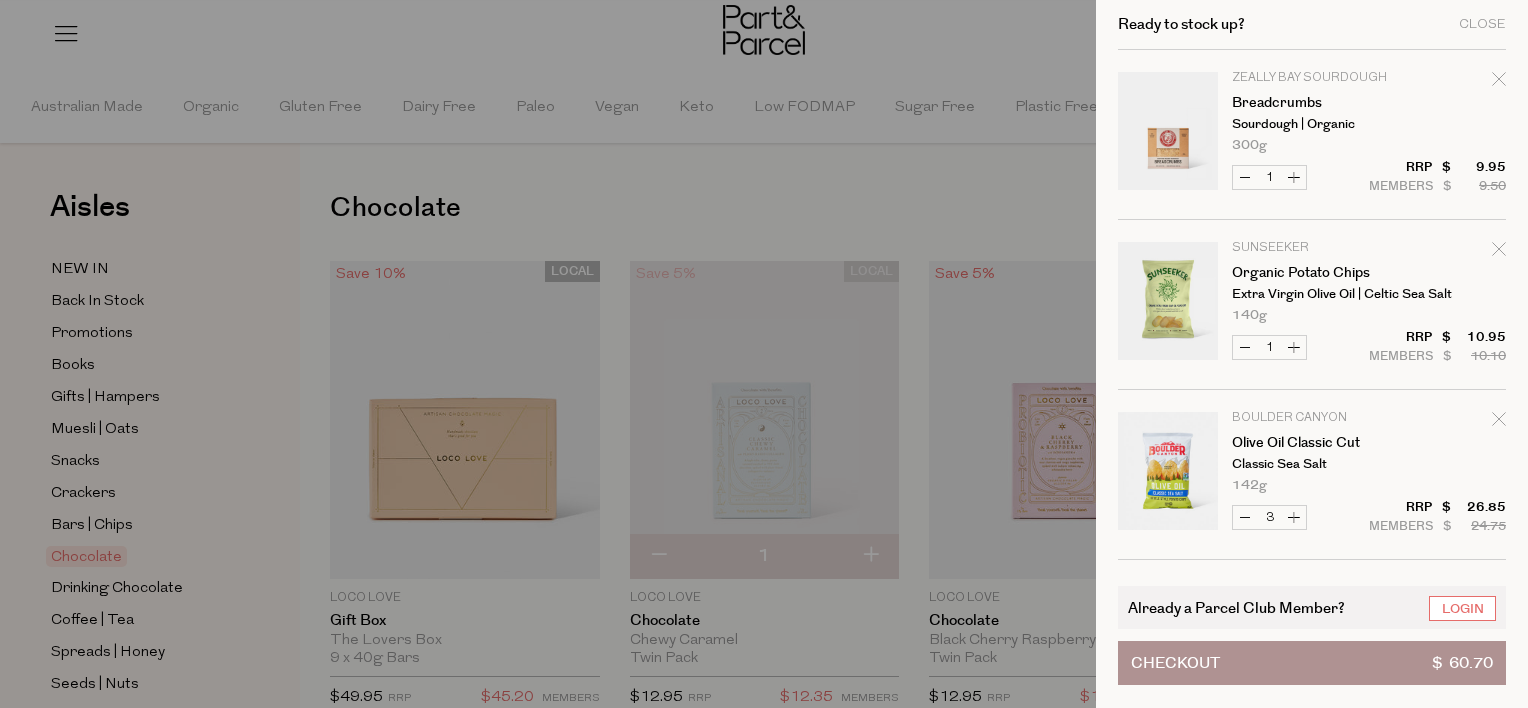 click at bounding box center (764, 354) 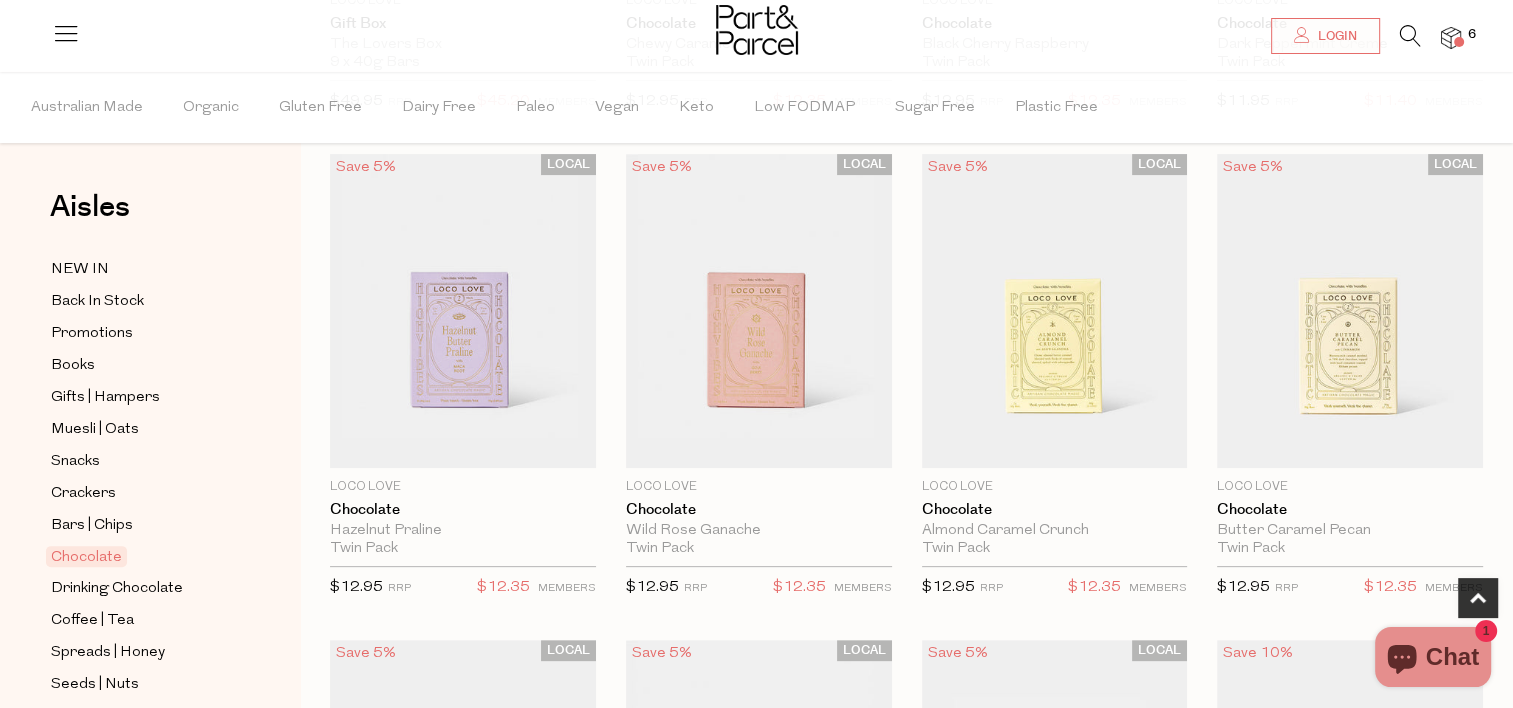 scroll, scrollTop: 0, scrollLeft: 0, axis: both 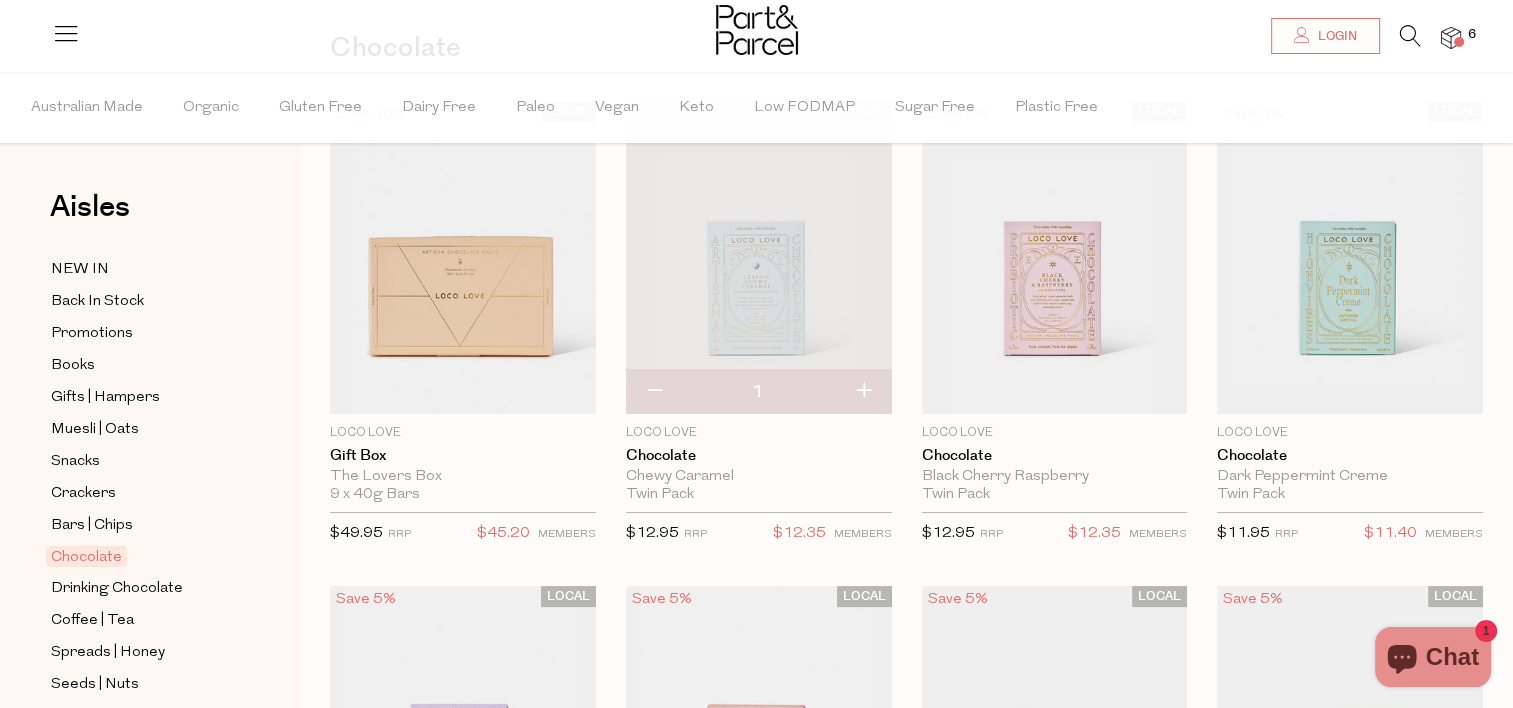 click at bounding box center (1410, 36) 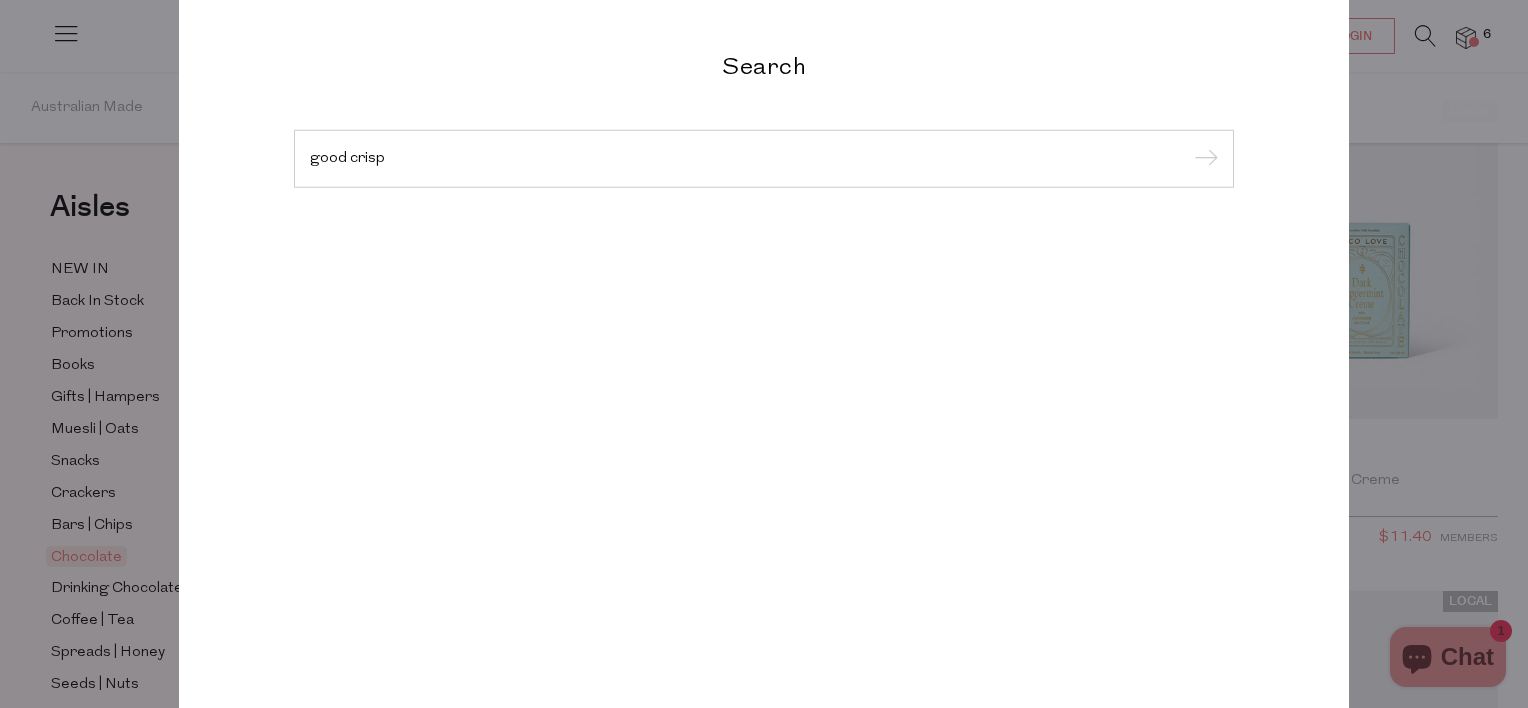 type on "good crisp" 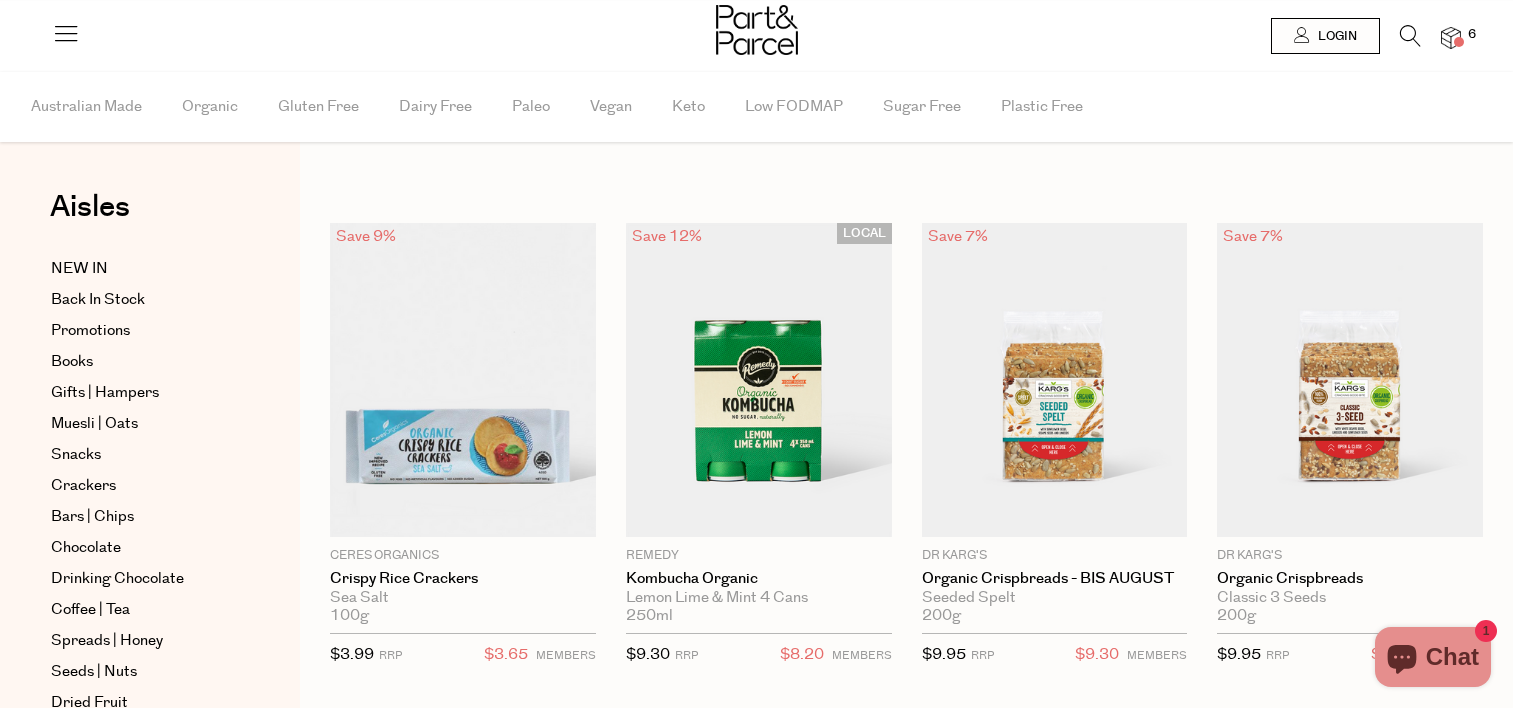 scroll, scrollTop: 0, scrollLeft: 0, axis: both 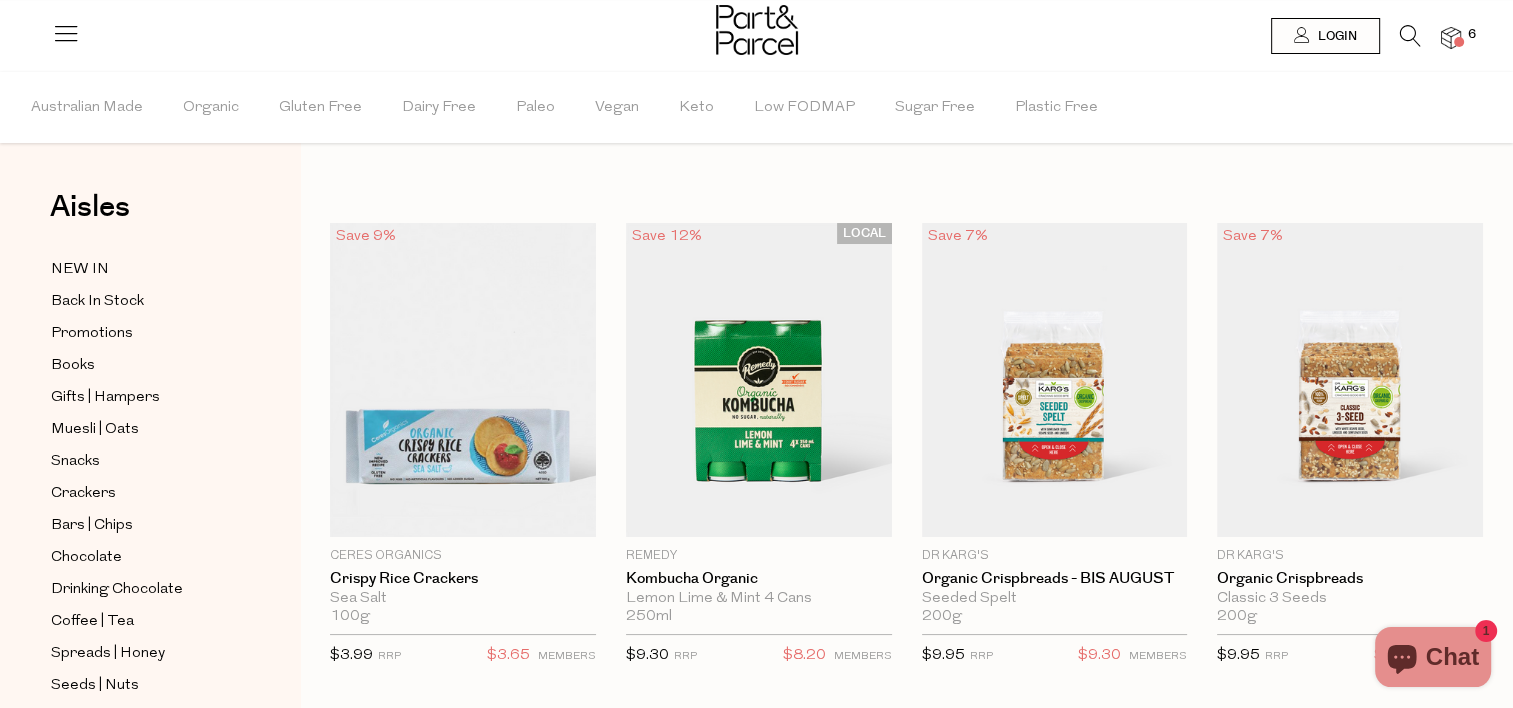 click at bounding box center (1451, 38) 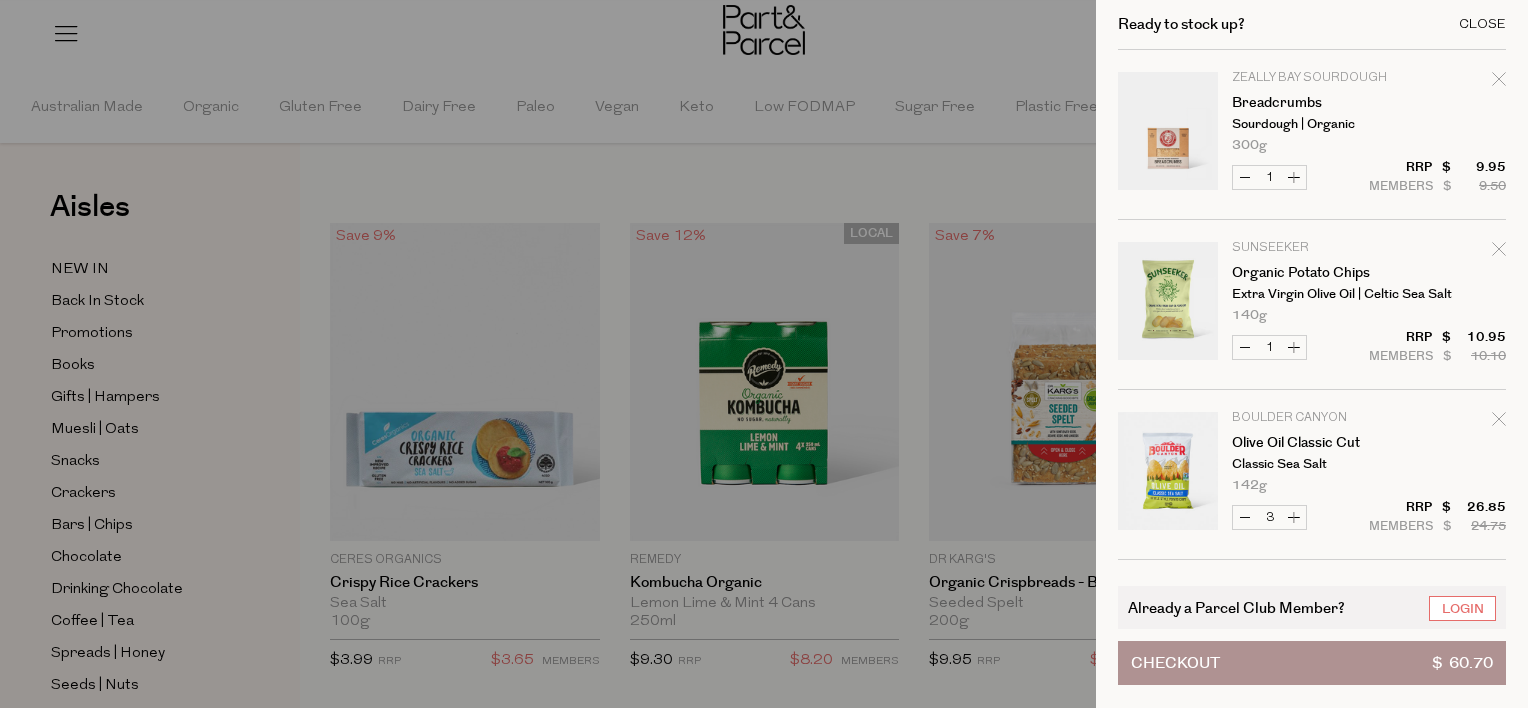 click on "Close" at bounding box center [1482, 24] 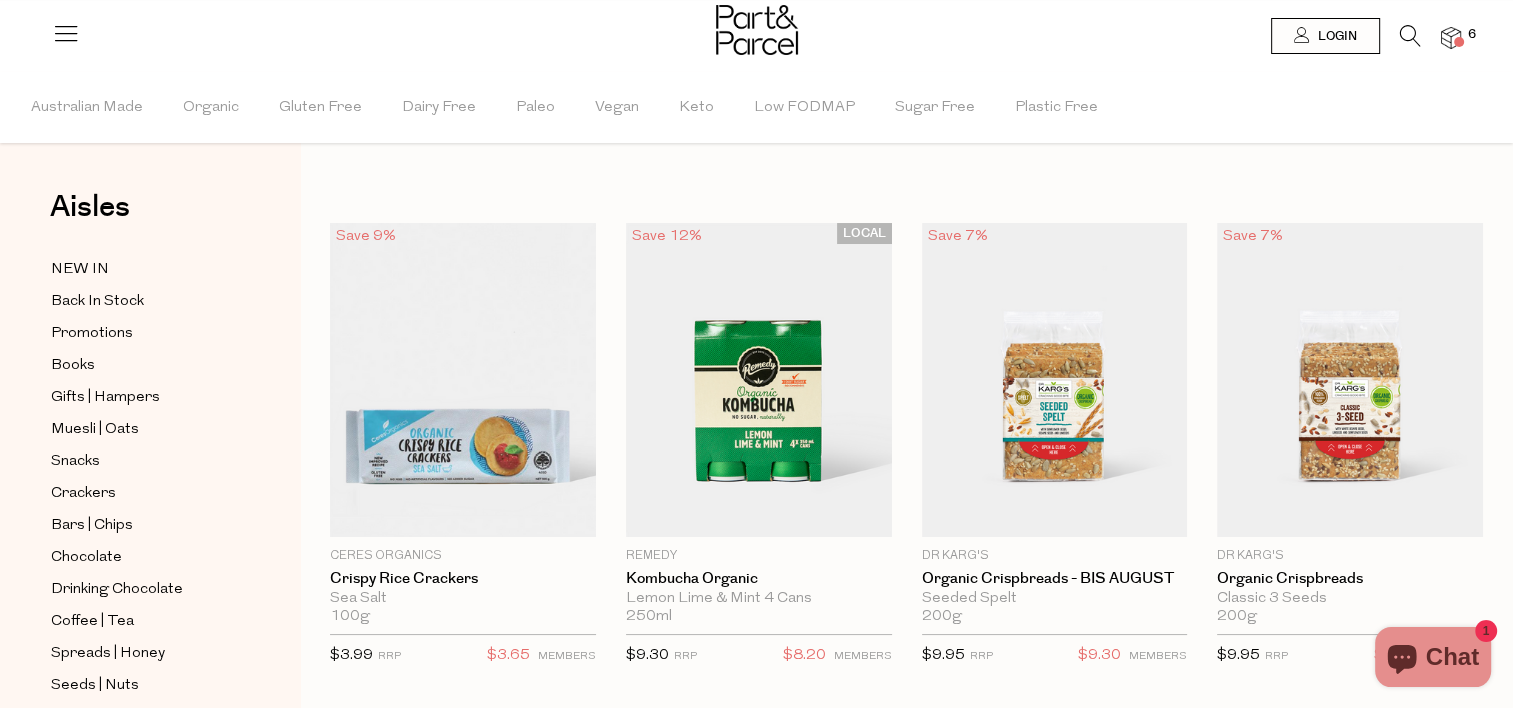 click at bounding box center [1410, 36] 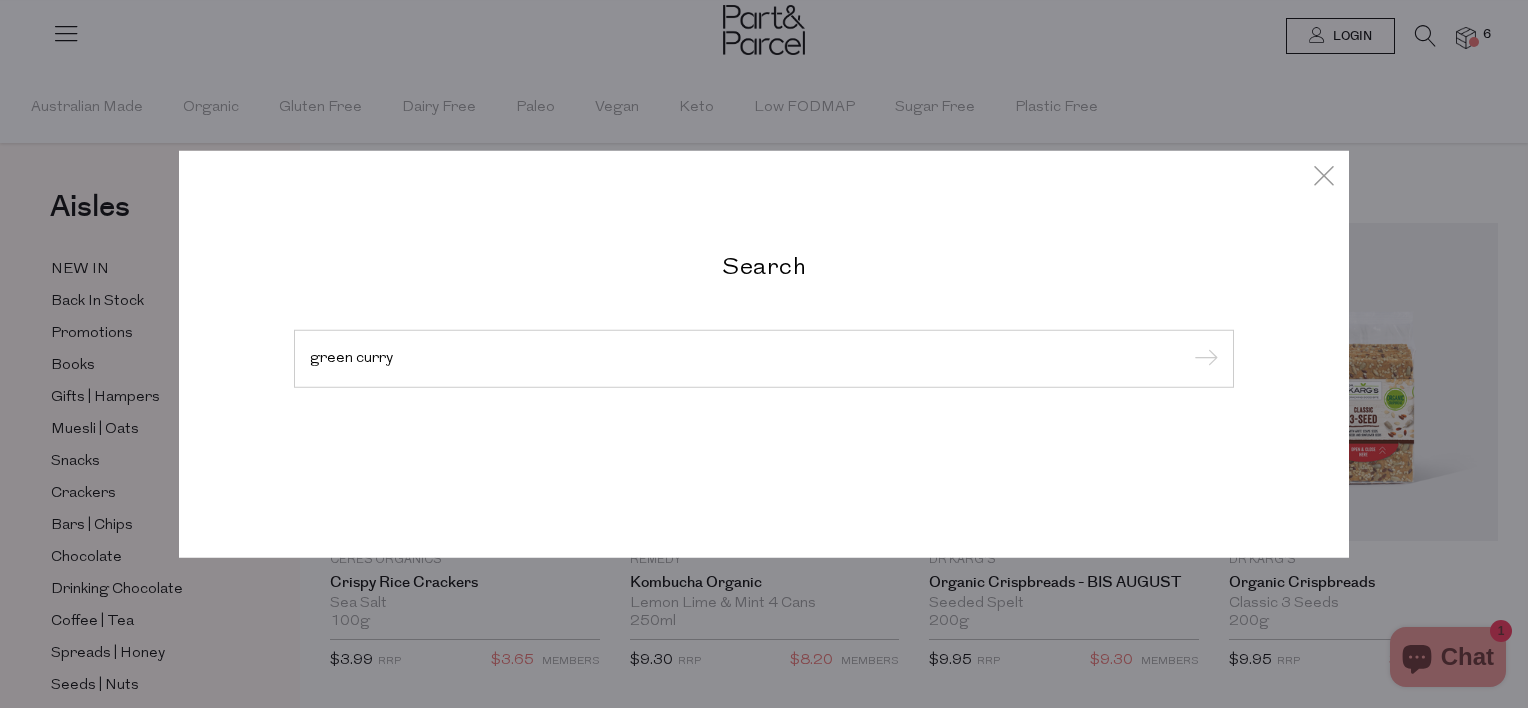 type on "green curry" 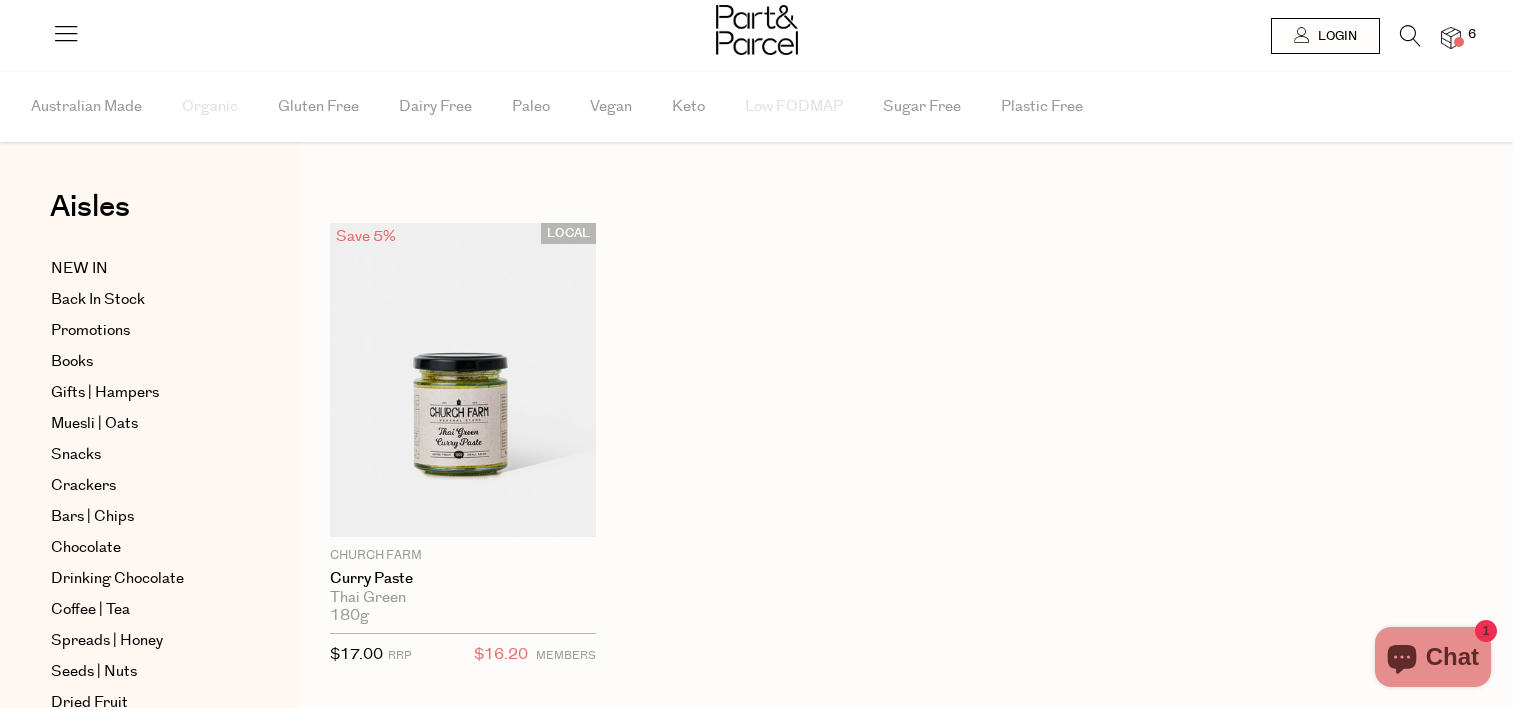 scroll, scrollTop: 0, scrollLeft: 0, axis: both 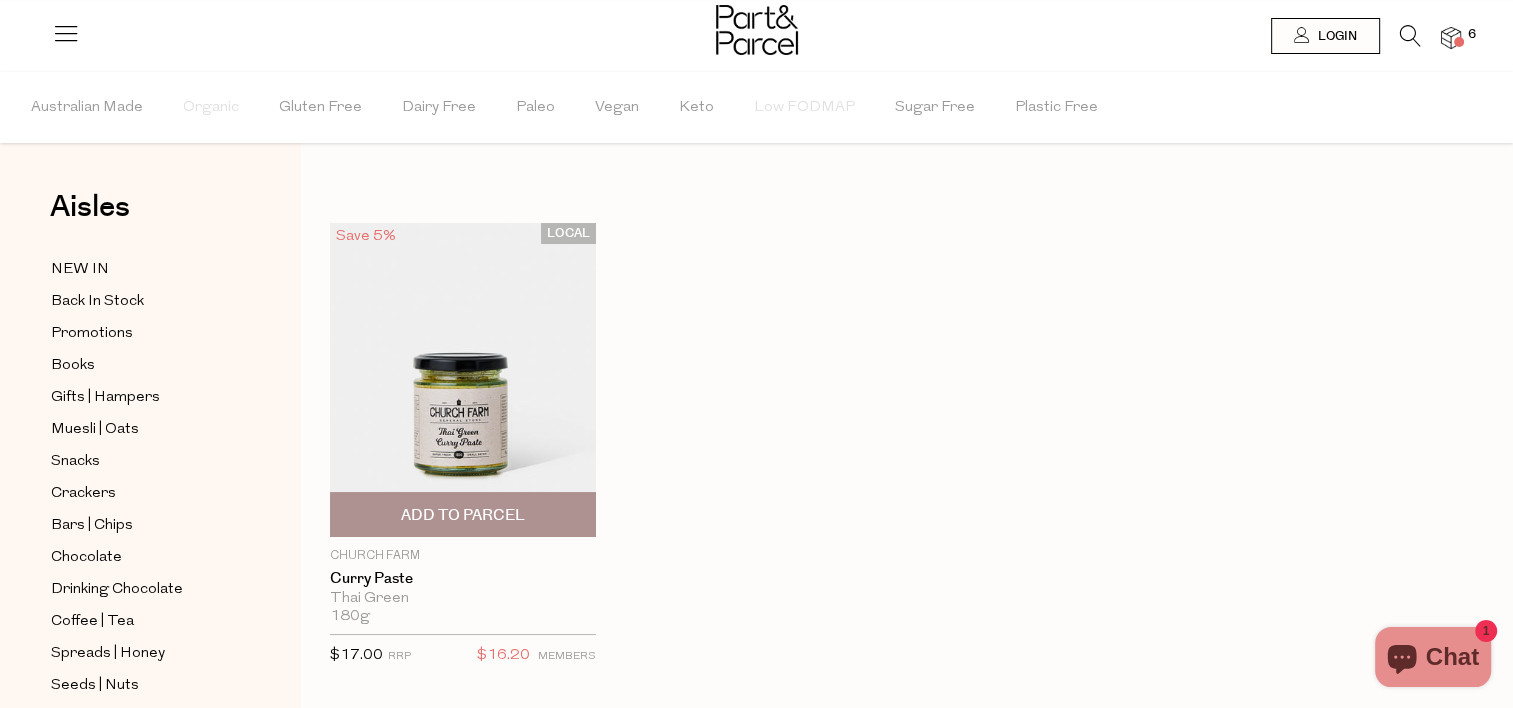 click on "Add To Parcel" at bounding box center [463, 515] 